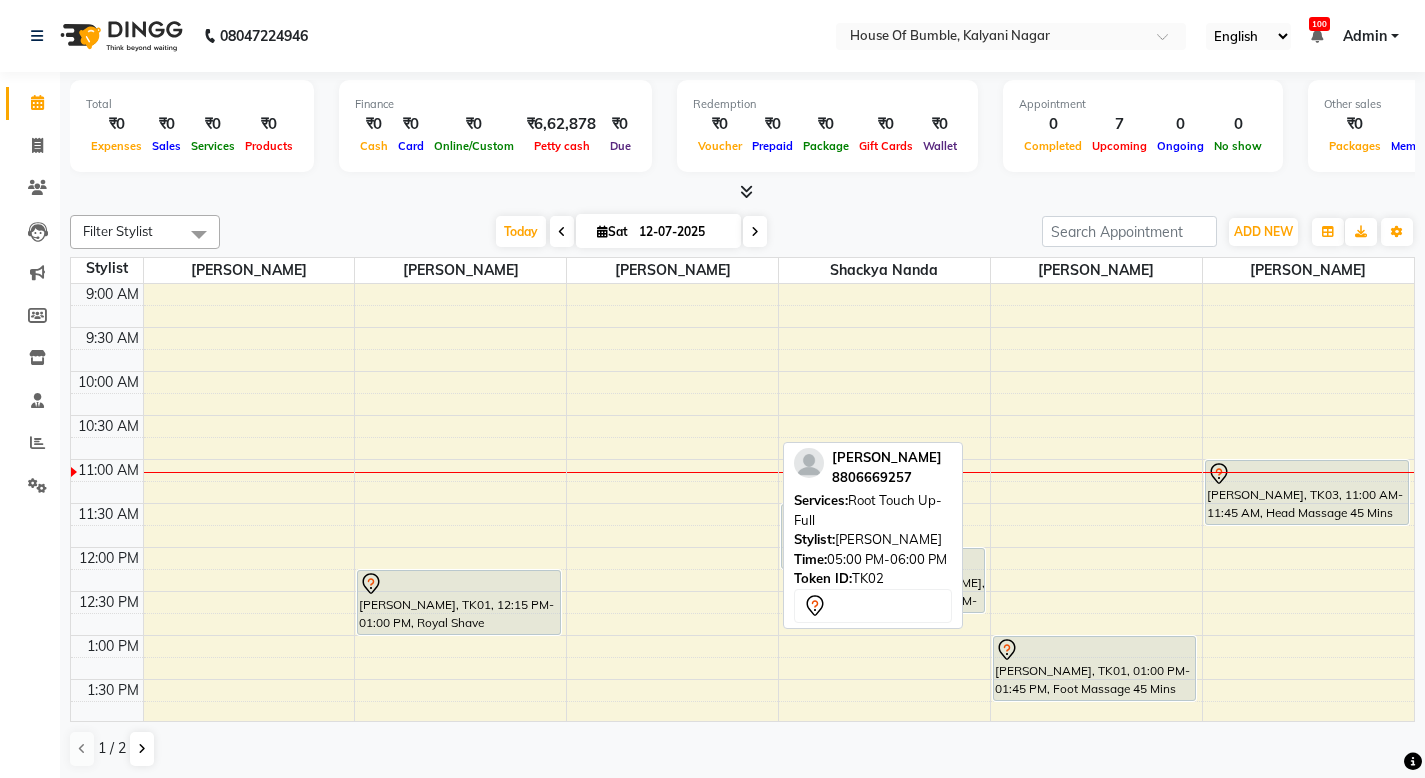 scroll, scrollTop: 0, scrollLeft: 0, axis: both 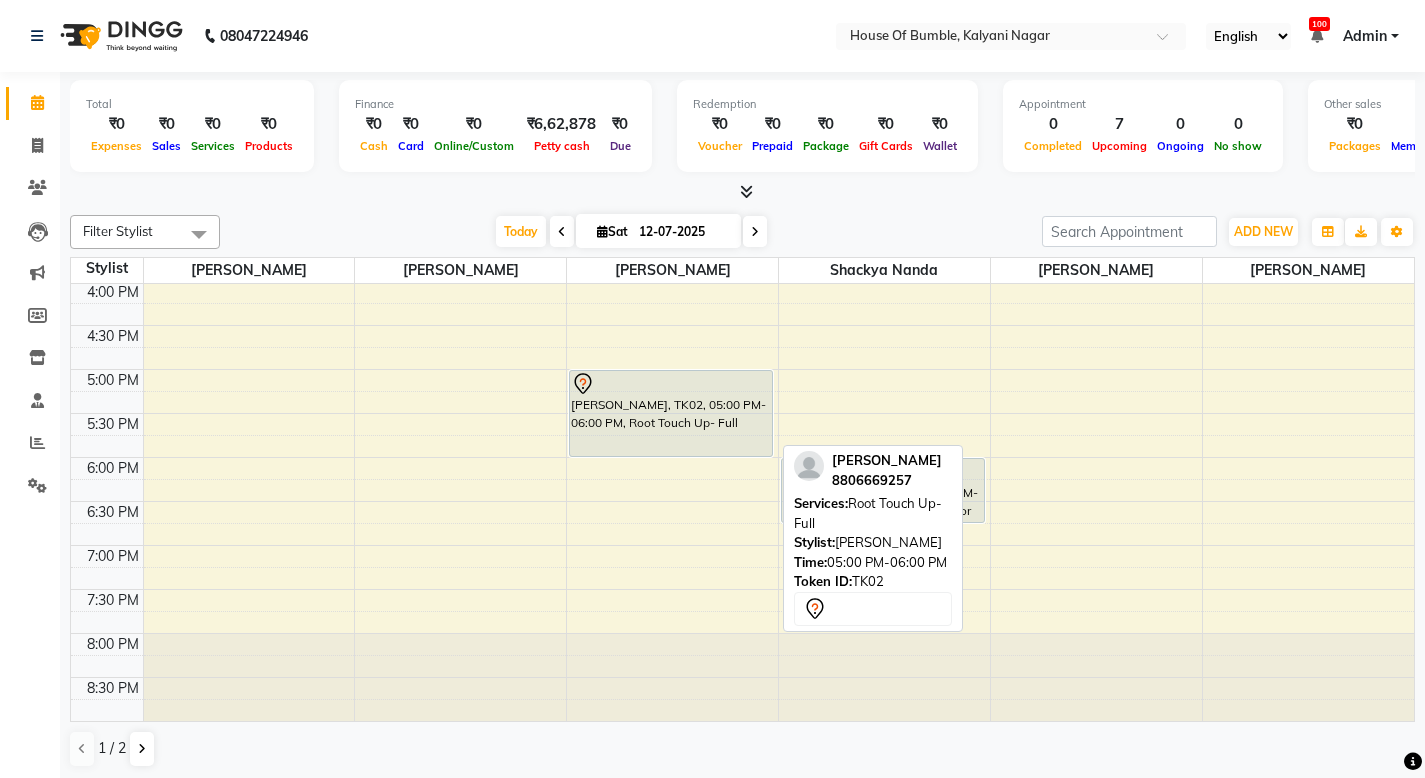 click at bounding box center [671, 384] 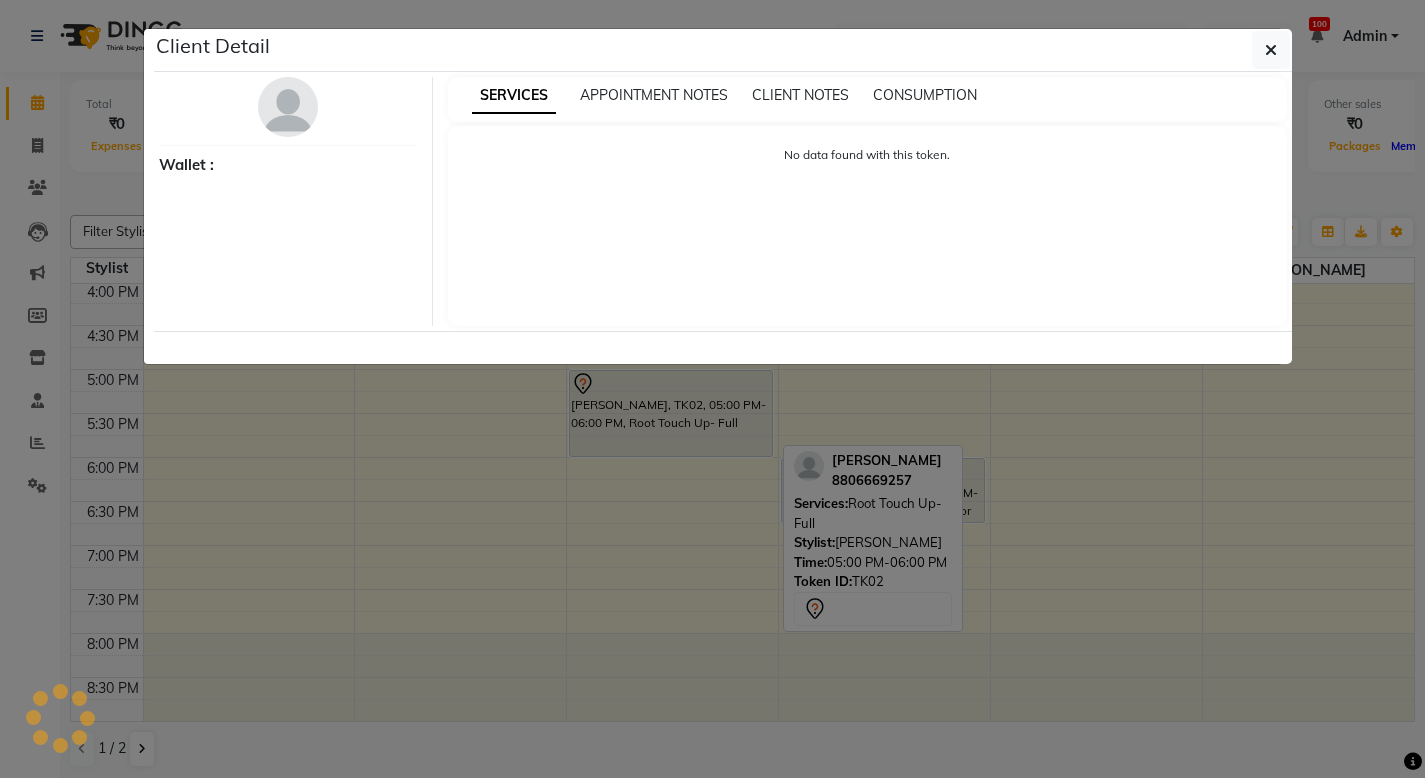 select on "7" 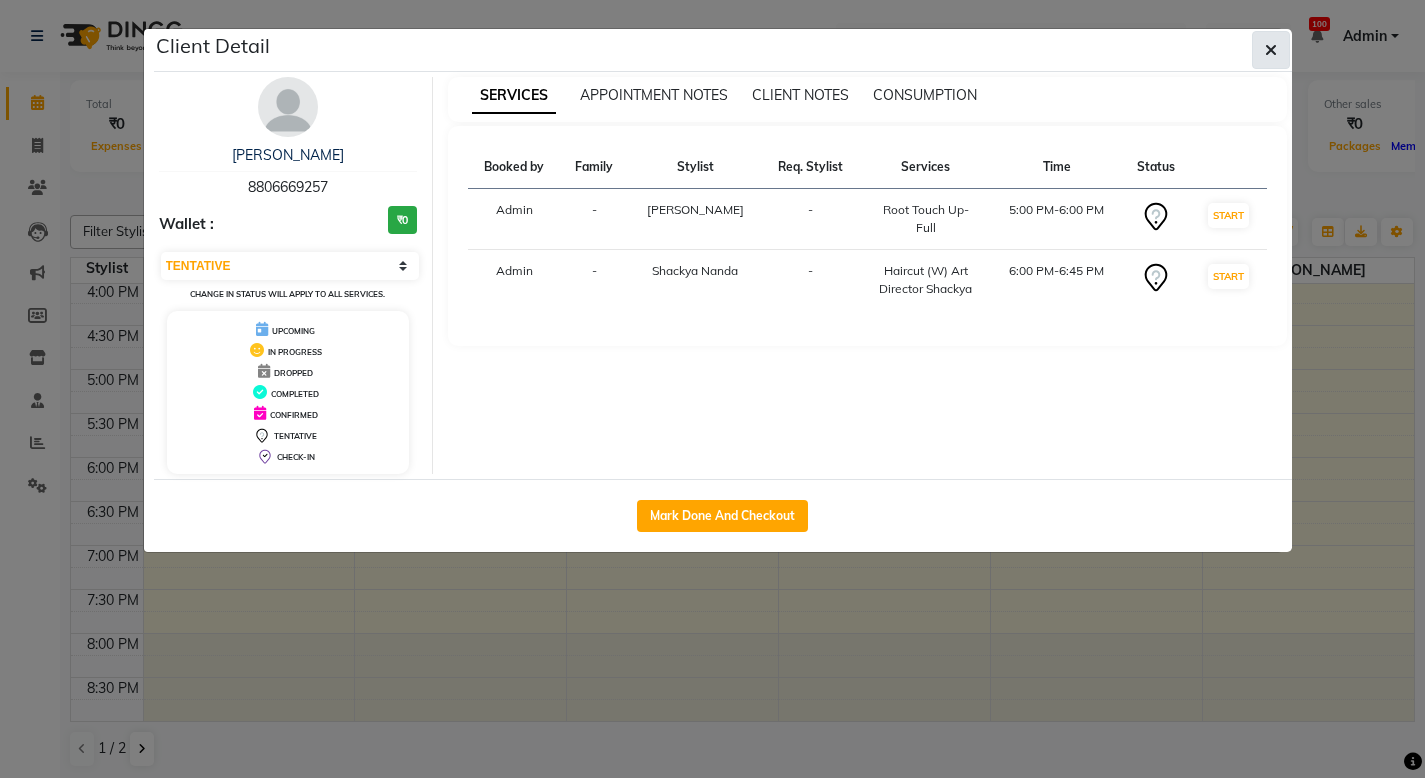 click 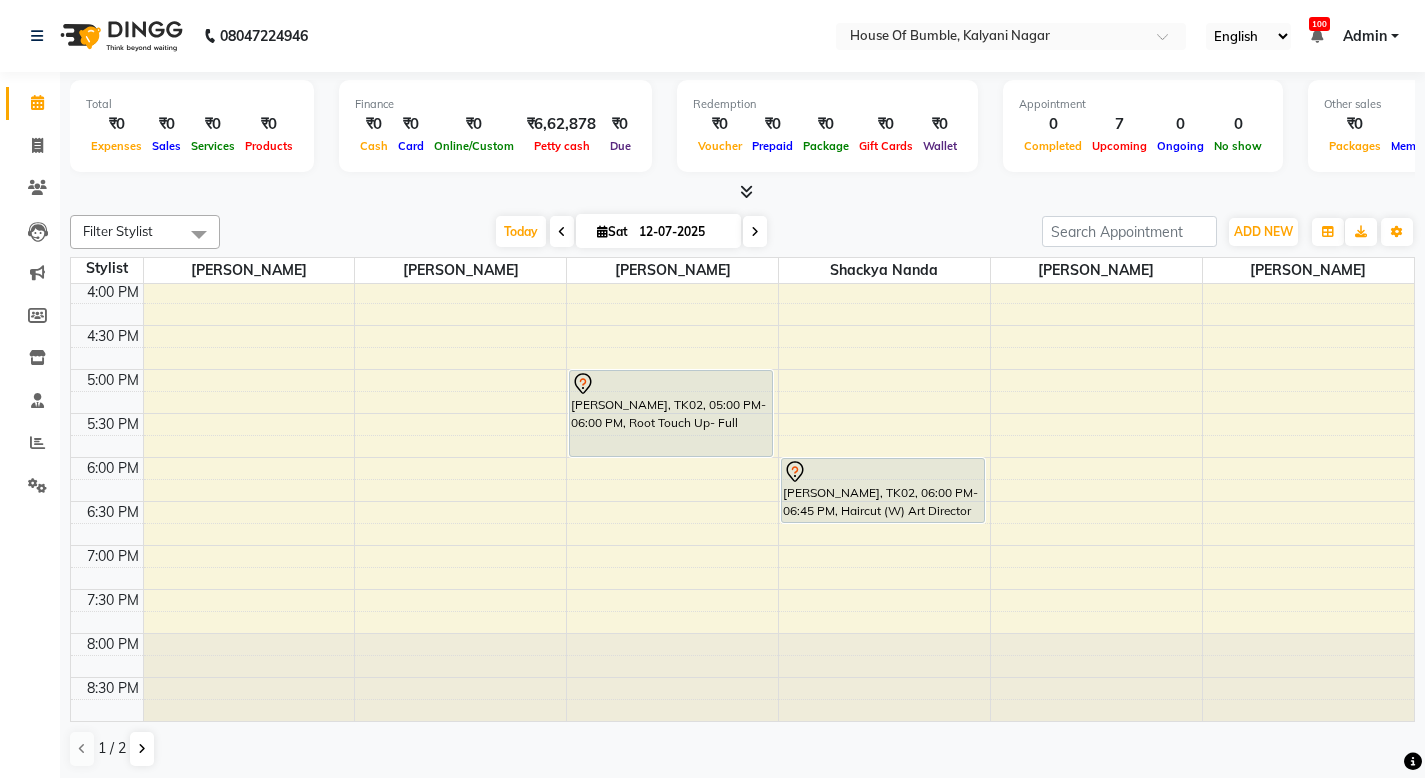 scroll, scrollTop: 0, scrollLeft: 0, axis: both 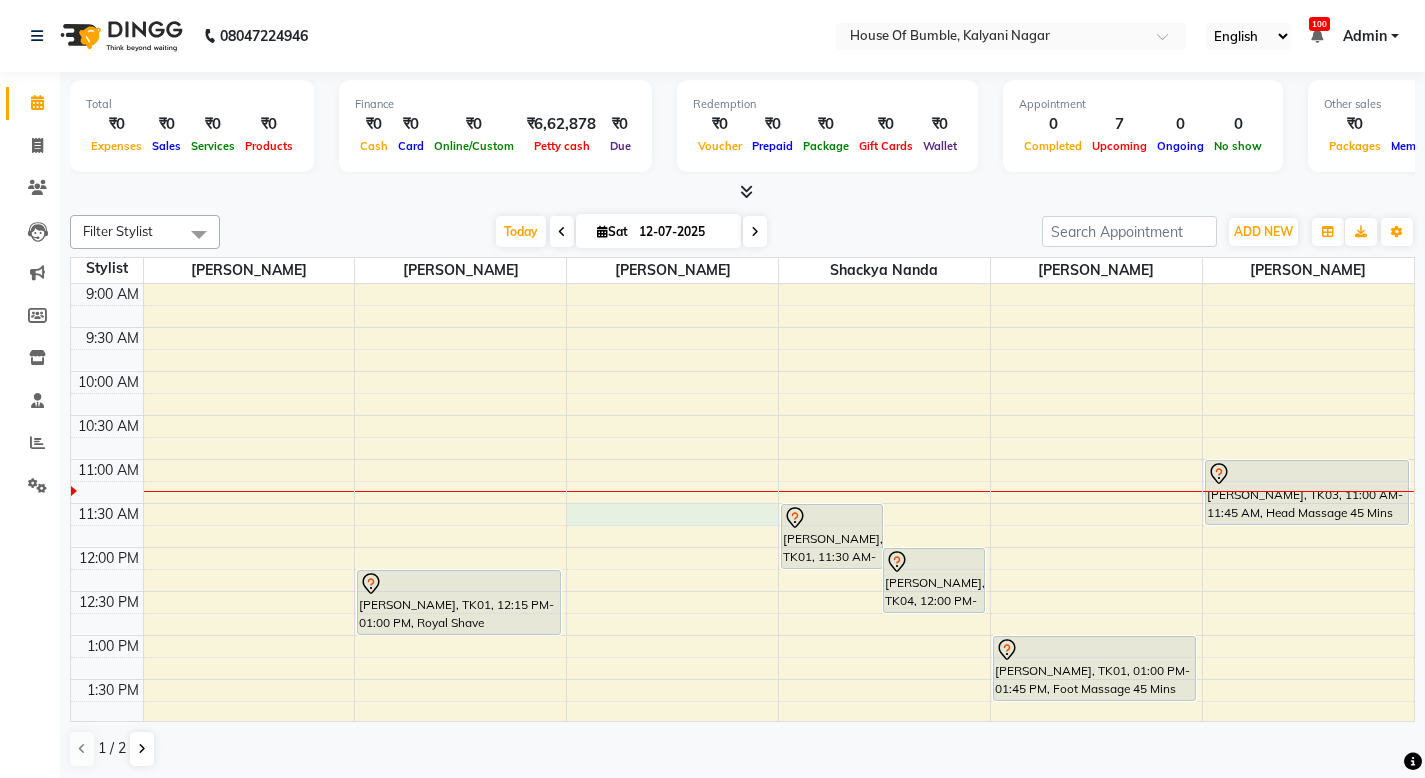 click on "9:00 AM 9:30 AM 10:00 AM 10:30 AM 11:00 AM 11:30 AM 12:00 PM 12:30 PM 1:00 PM 1:30 PM 2:00 PM 2:30 PM 3:00 PM 3:30 PM 4:00 PM 4:30 PM 5:00 PM 5:30 PM 6:00 PM 6:30 PM 7:00 PM 7:30 PM 8:00 PM 8:30 PM             [PERSON_NAME], TK01, 12:15 PM-01:00 PM, Royal Shave             [PERSON_NAME], TK02, 05:00 PM-06:00 PM, Root Touch Up- Full             [PERSON_NAME], TK01, 11:30 AM-12:15 PM, Haircut (M) Art Director [PERSON_NAME], TK04, 12:00 PM-12:45 PM, Haircut (M) Art Director [PERSON_NAME], TK02, 06:00 PM-06:45 PM, Haircut (W) Art Director [PERSON_NAME], TK01, 01:00 PM-01:45 PM, Foot Massage 45 Mins             [PERSON_NAME], TK03, 11:00 AM-11:45 AM, Head Massage 45 Mins" at bounding box center (742, 811) 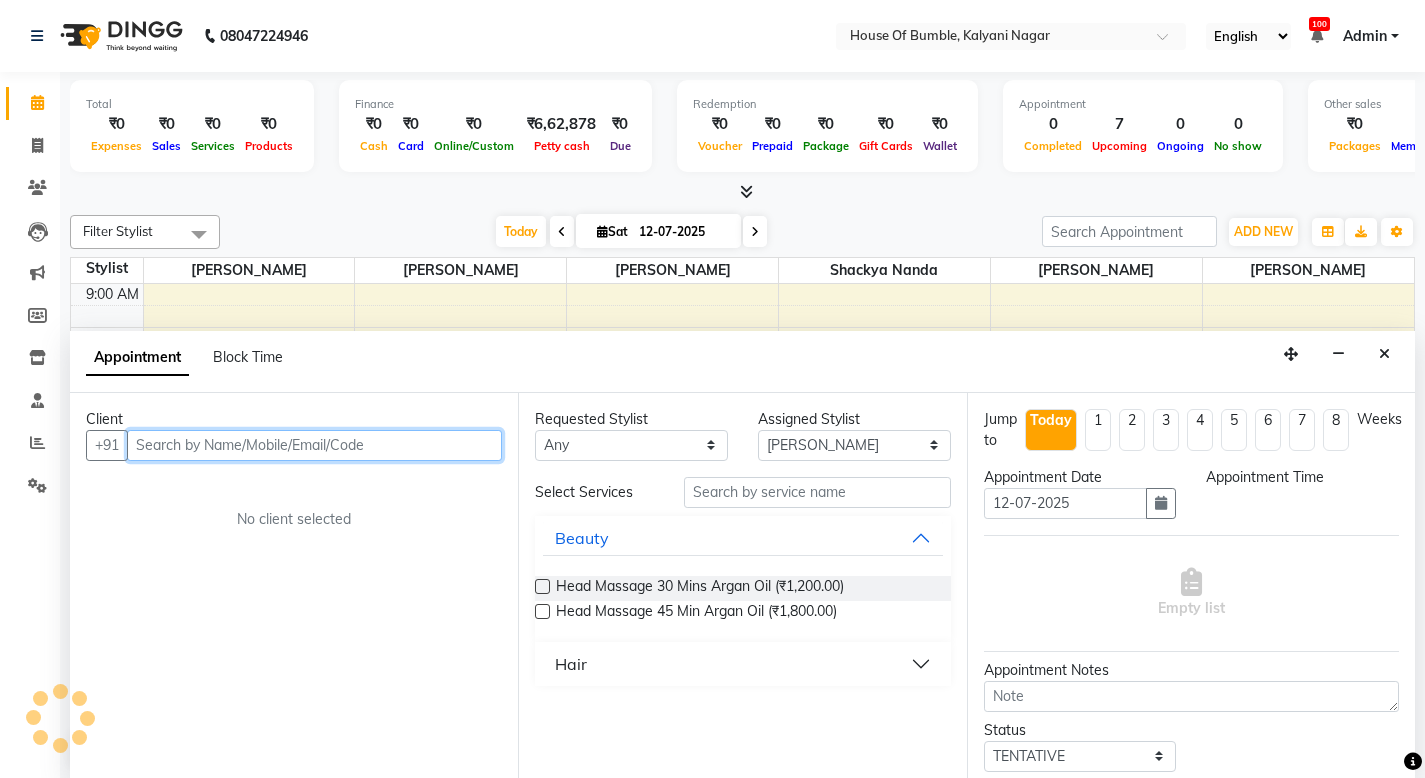 click at bounding box center (314, 445) 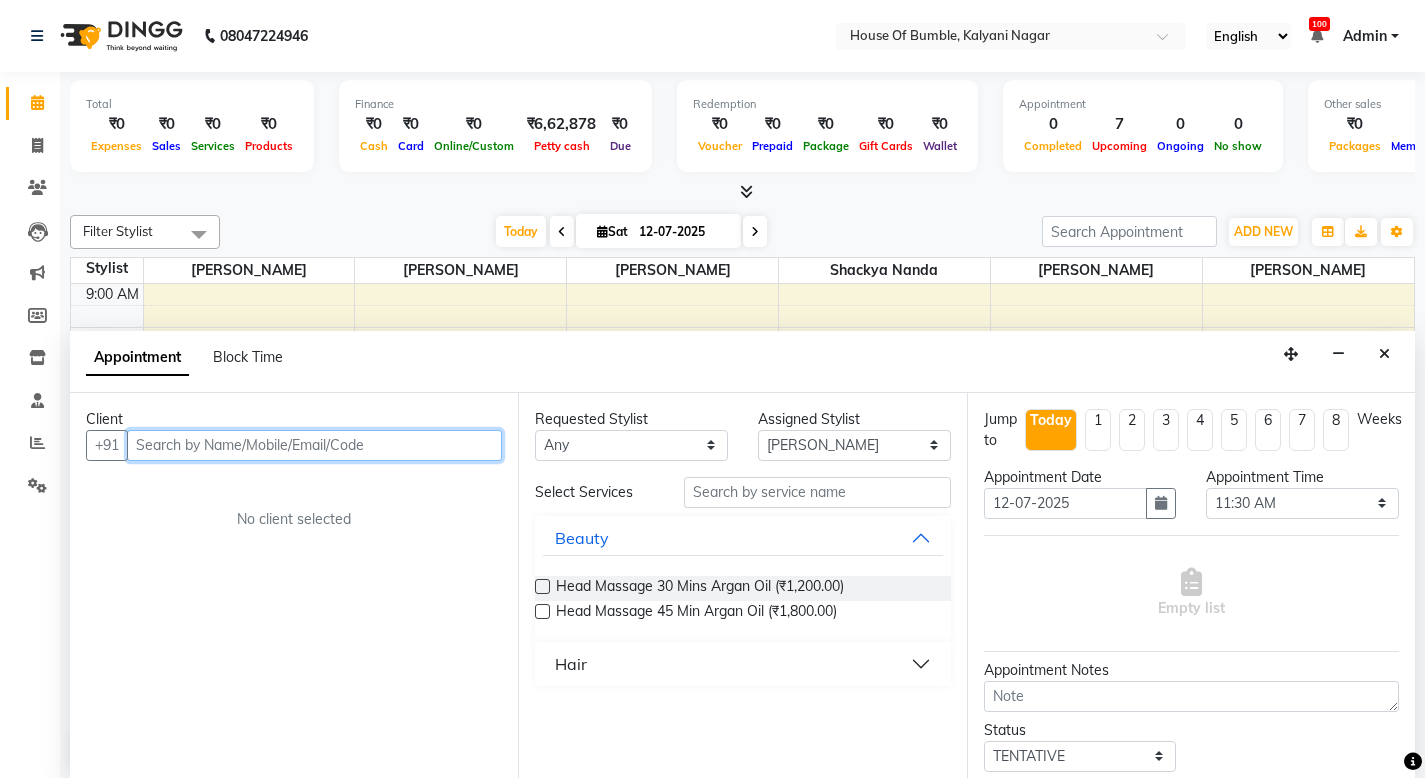 scroll, scrollTop: 1, scrollLeft: 0, axis: vertical 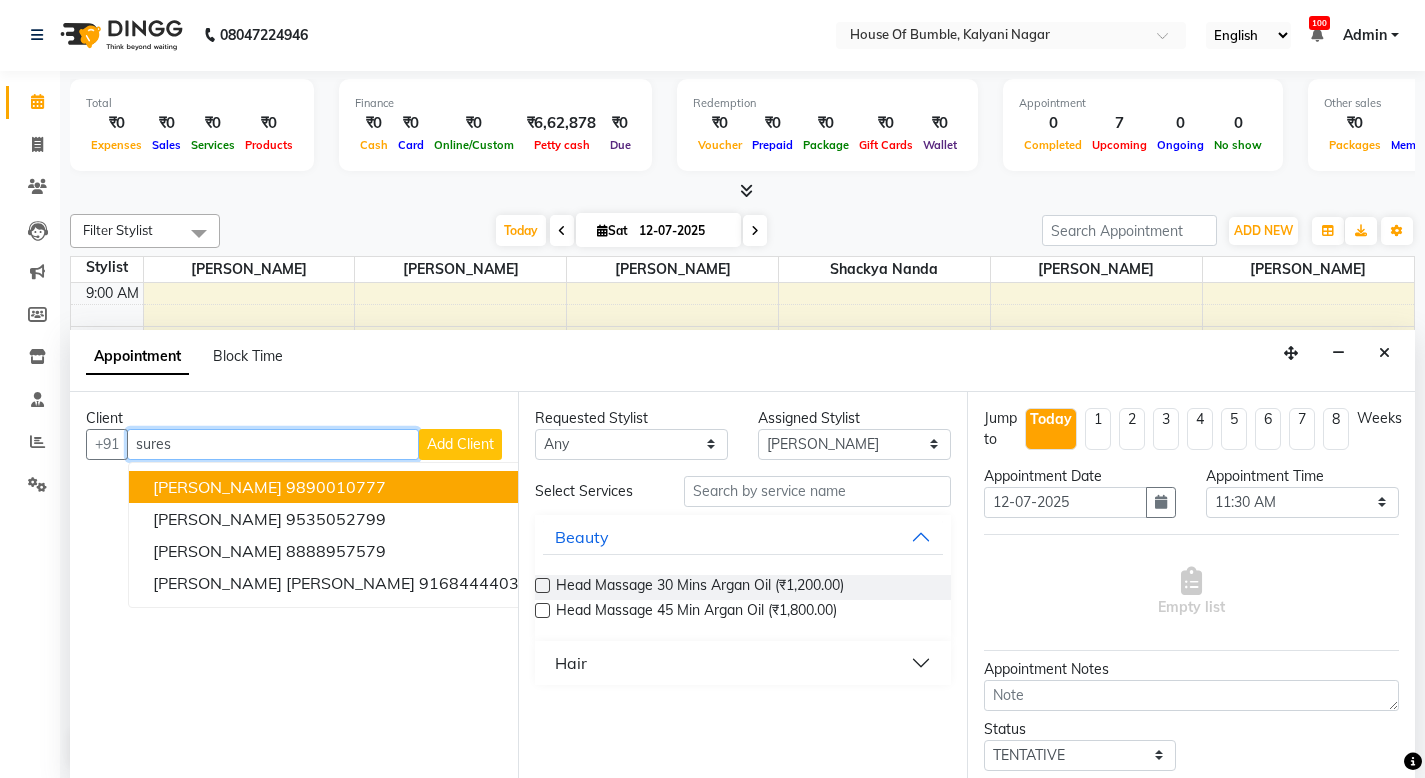 click on "9890010777" at bounding box center (336, 487) 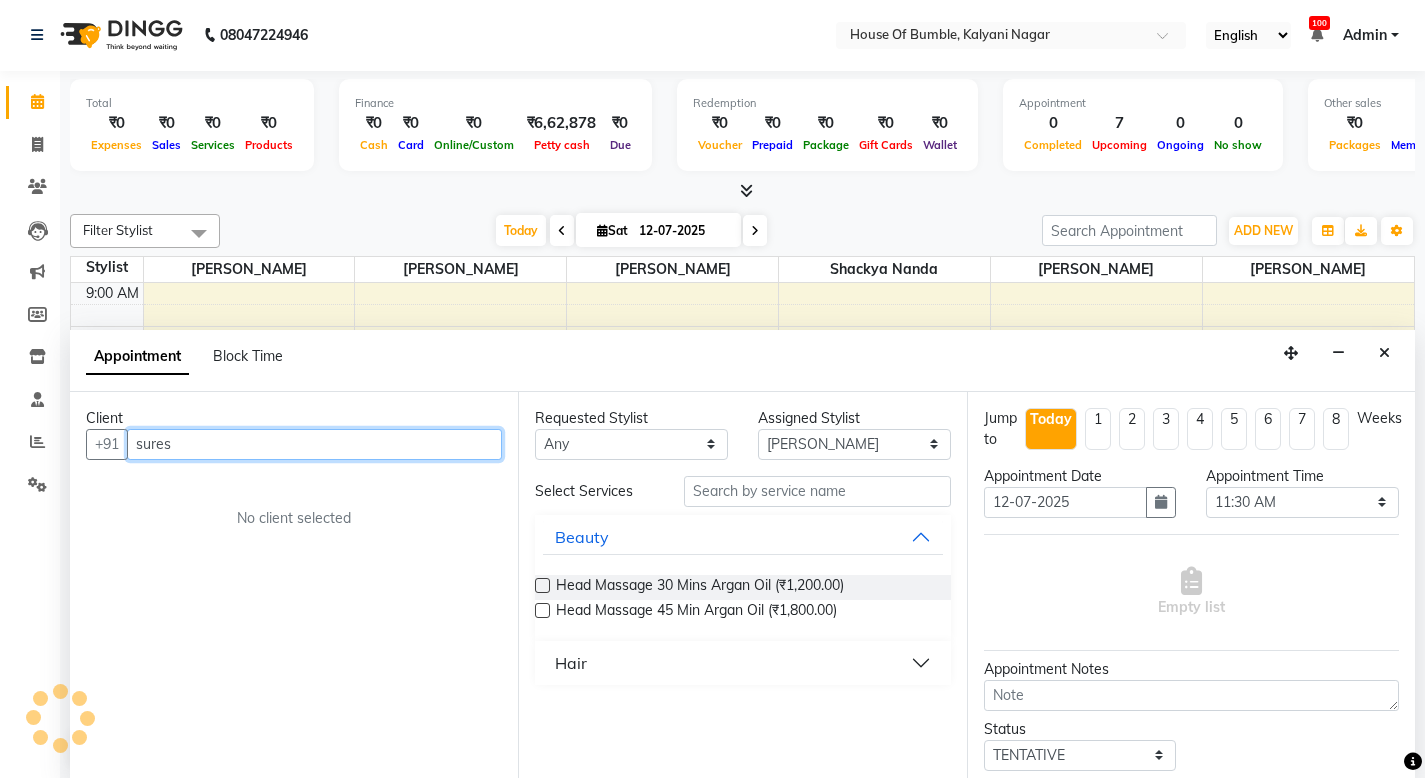 type on "9890010777" 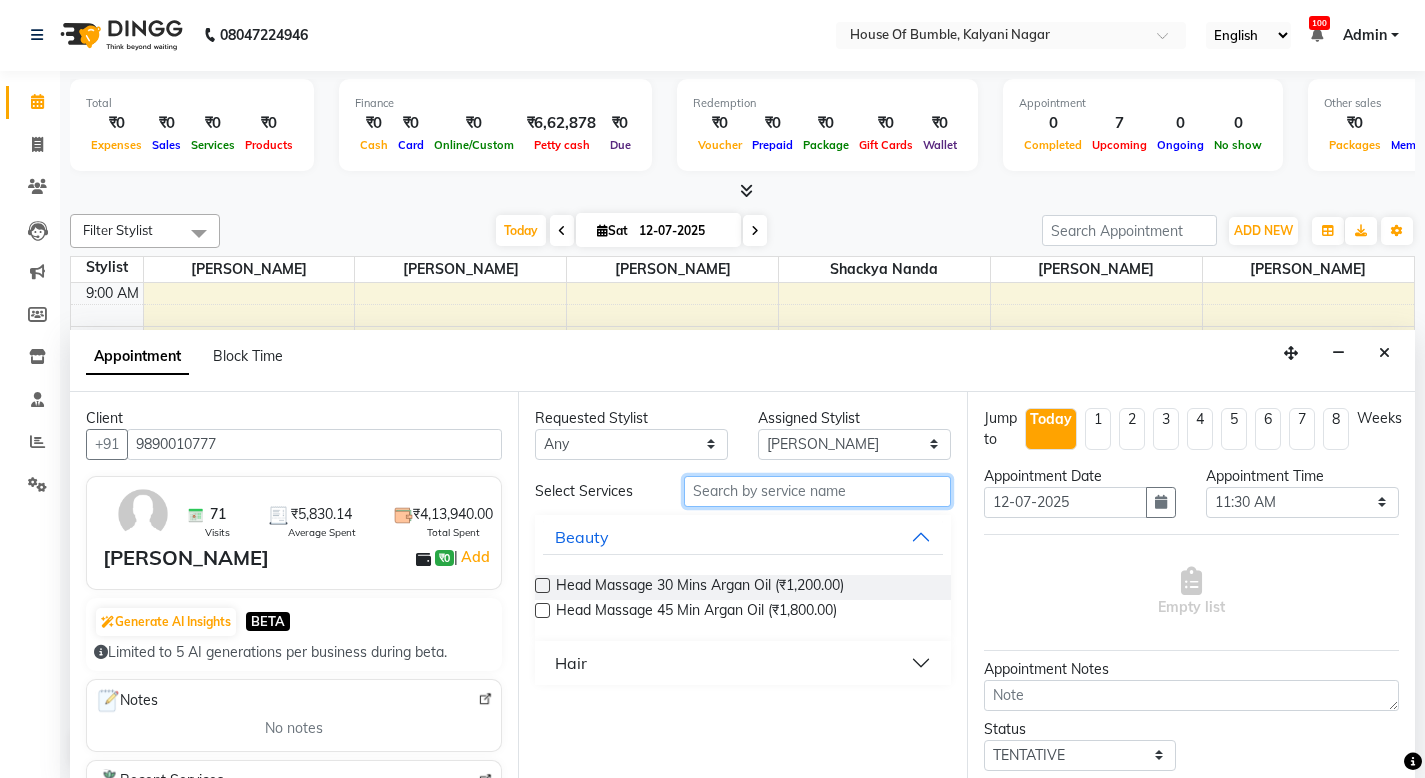 click at bounding box center [817, 491] 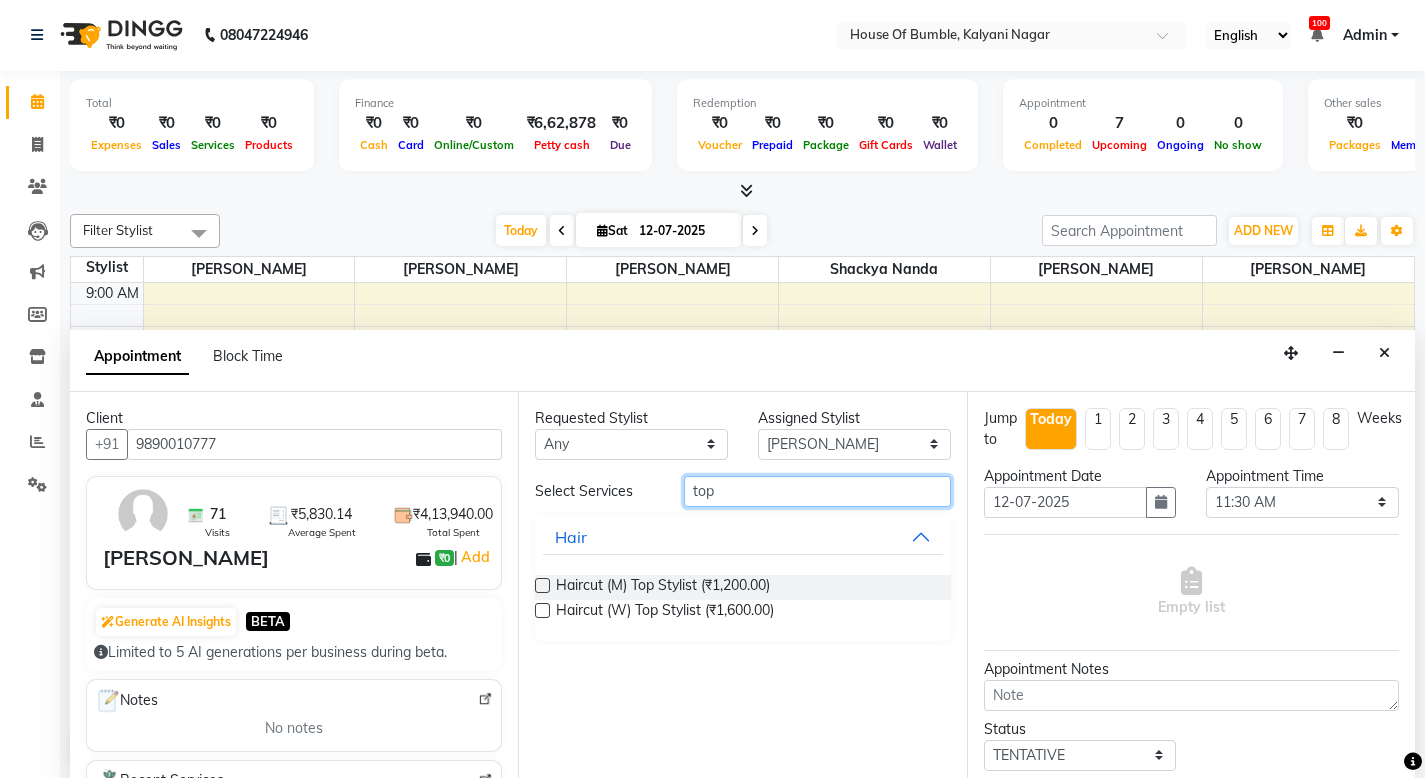 type on "top" 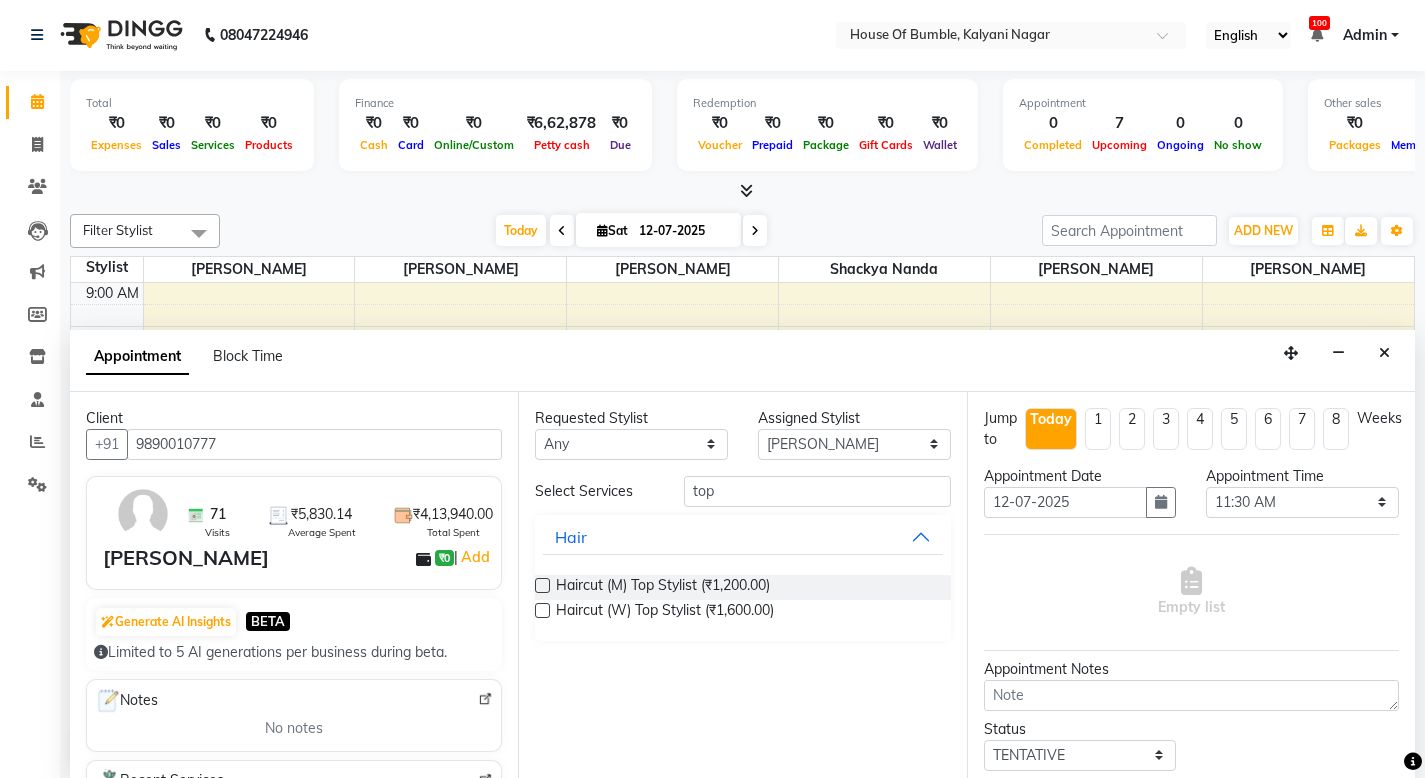 click at bounding box center (542, 585) 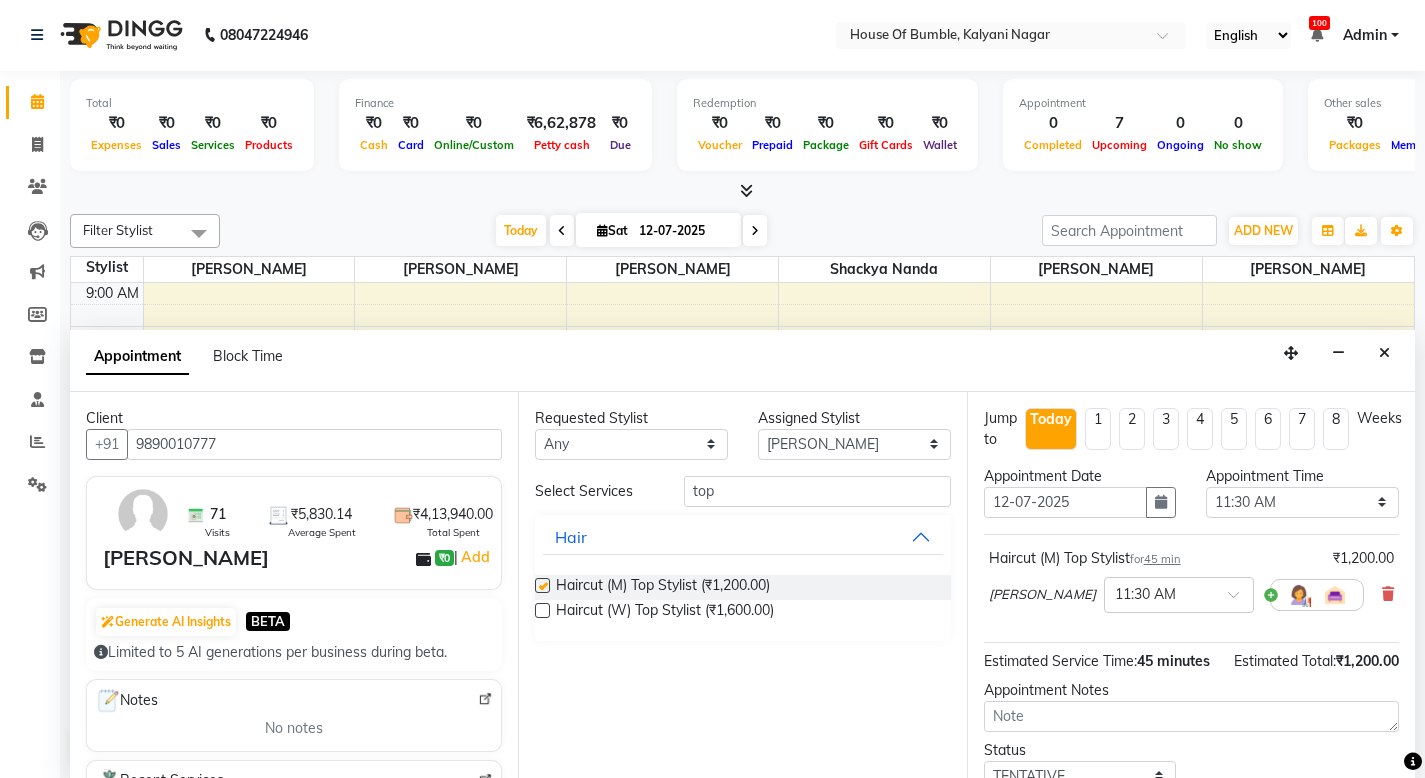 checkbox on "false" 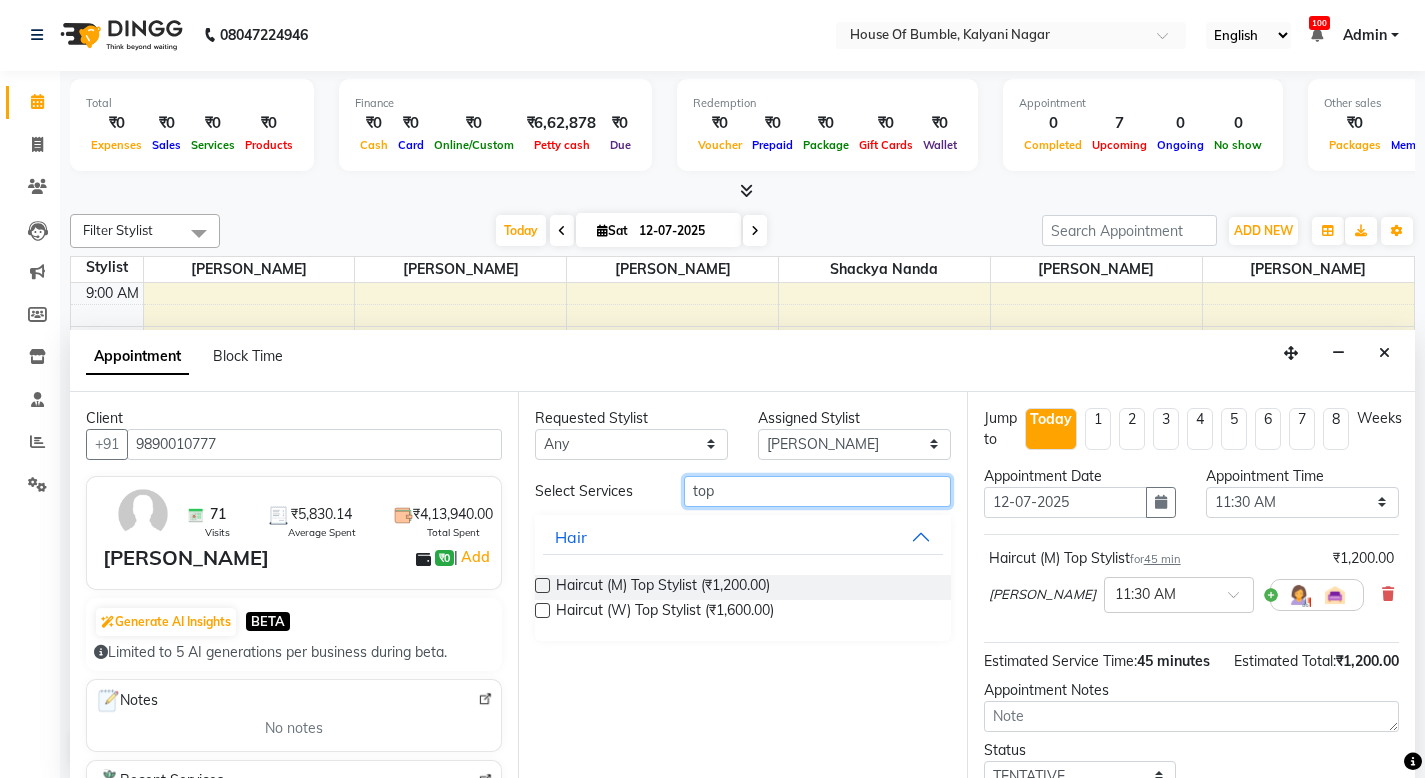 click on "top" at bounding box center [817, 491] 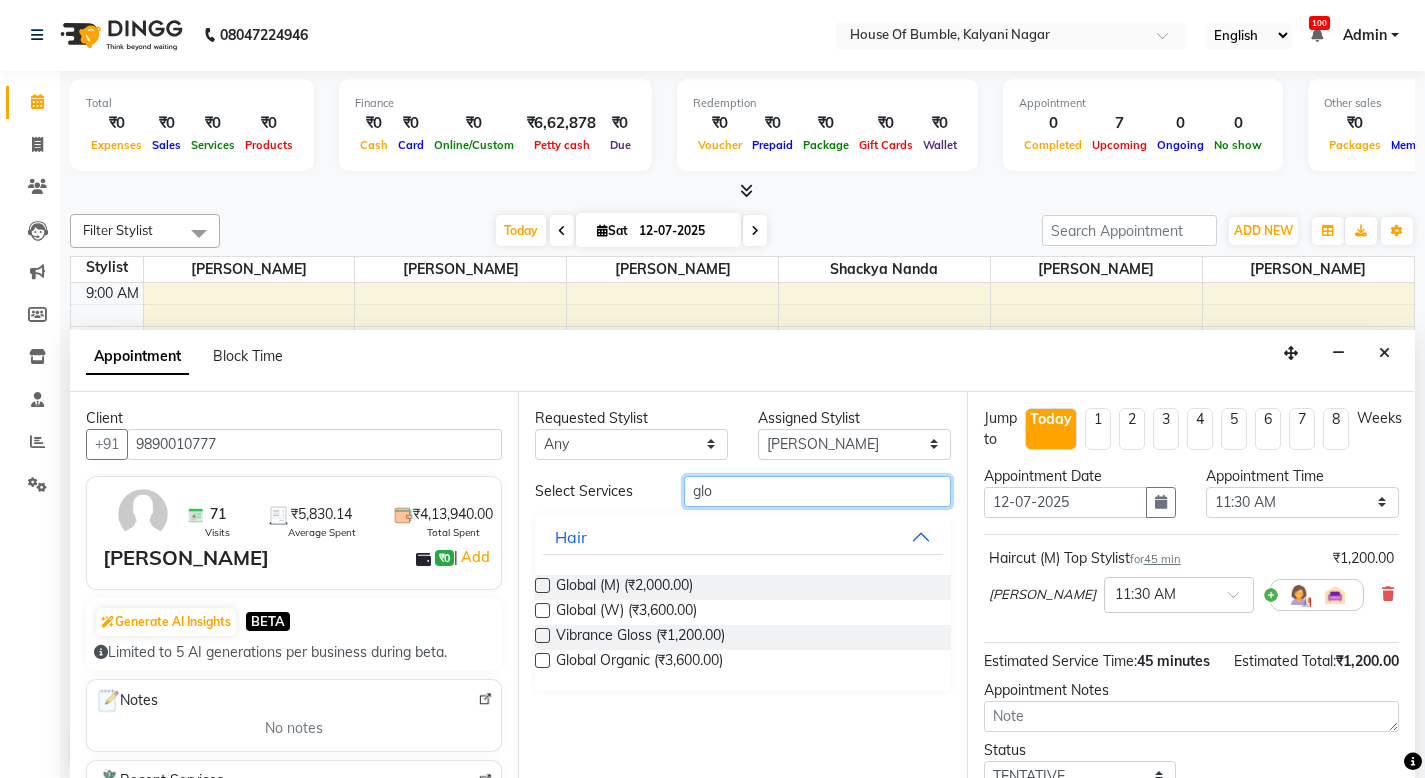 type on "glo" 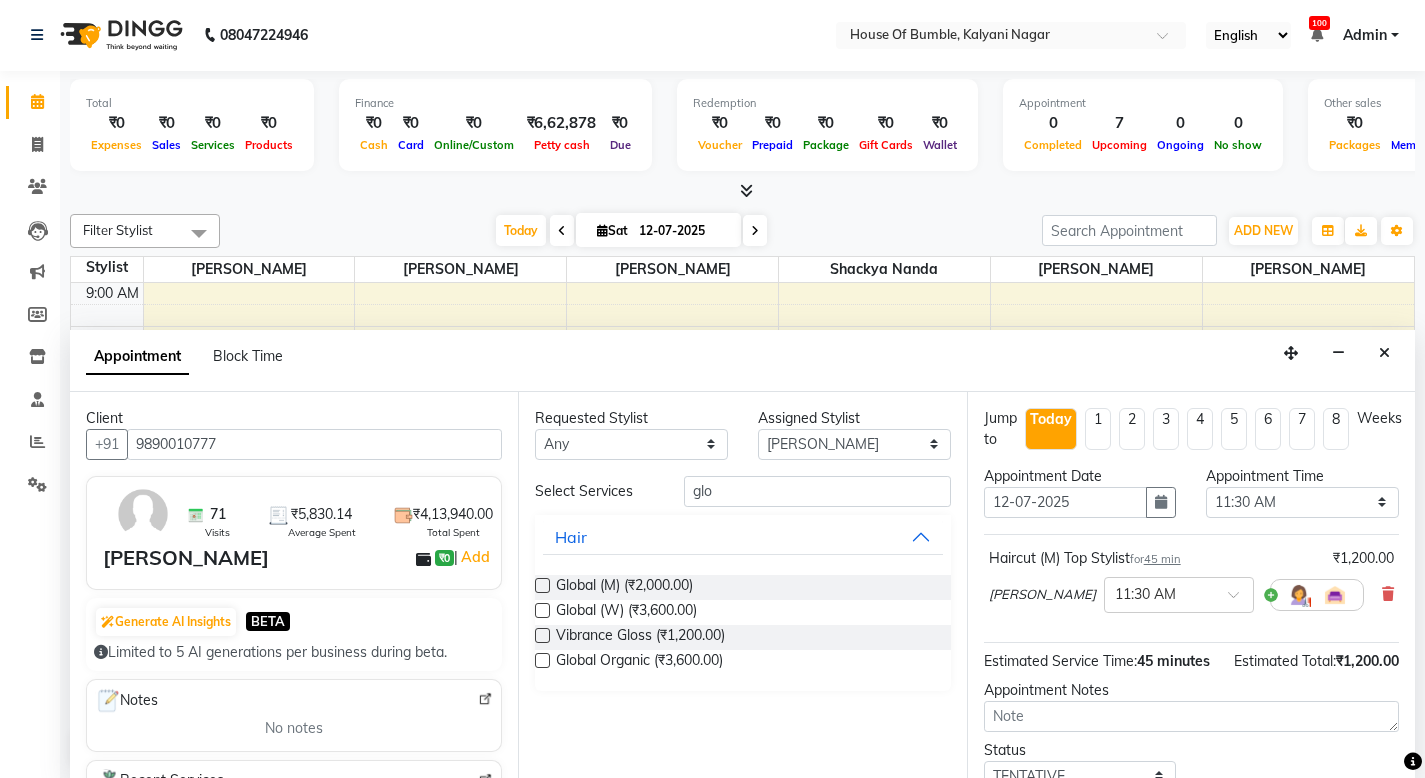 click at bounding box center [542, 585] 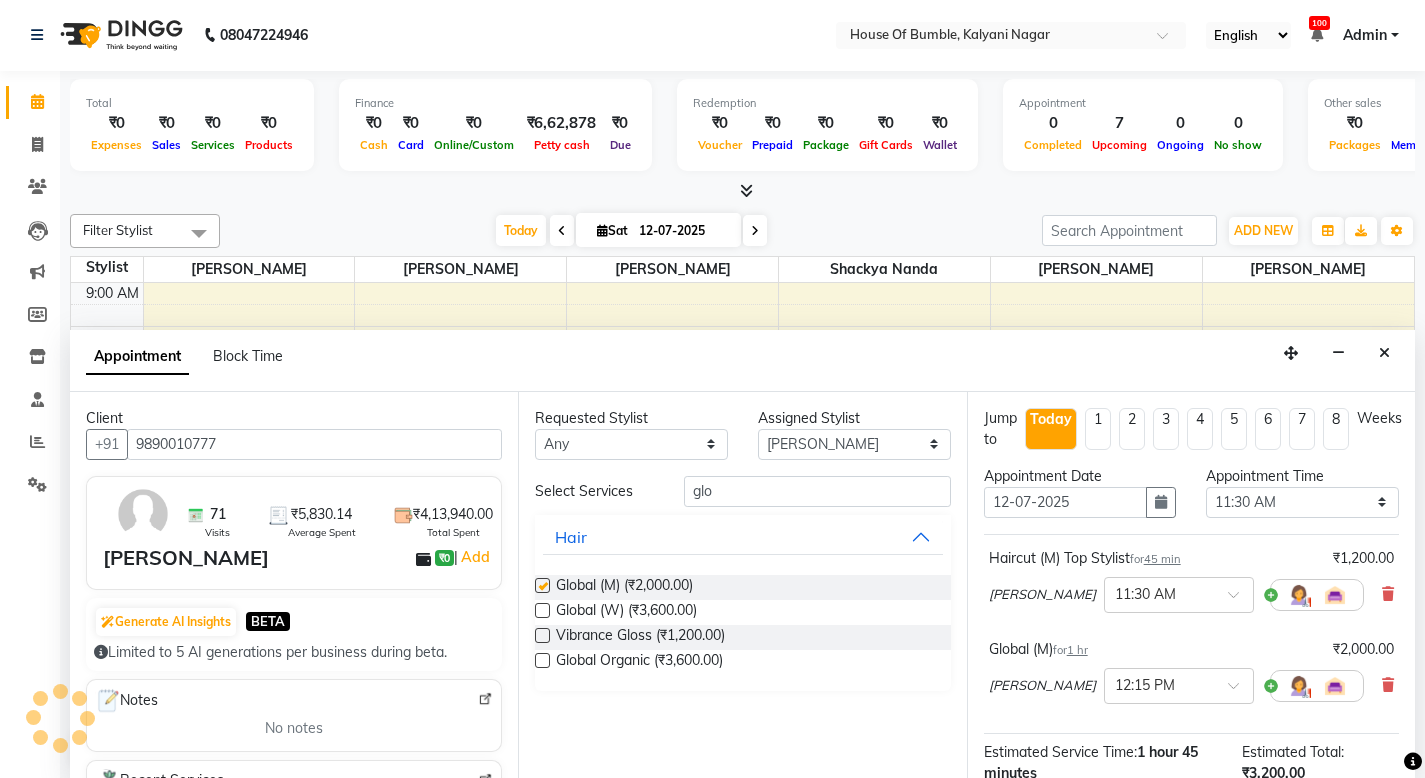 checkbox on "false" 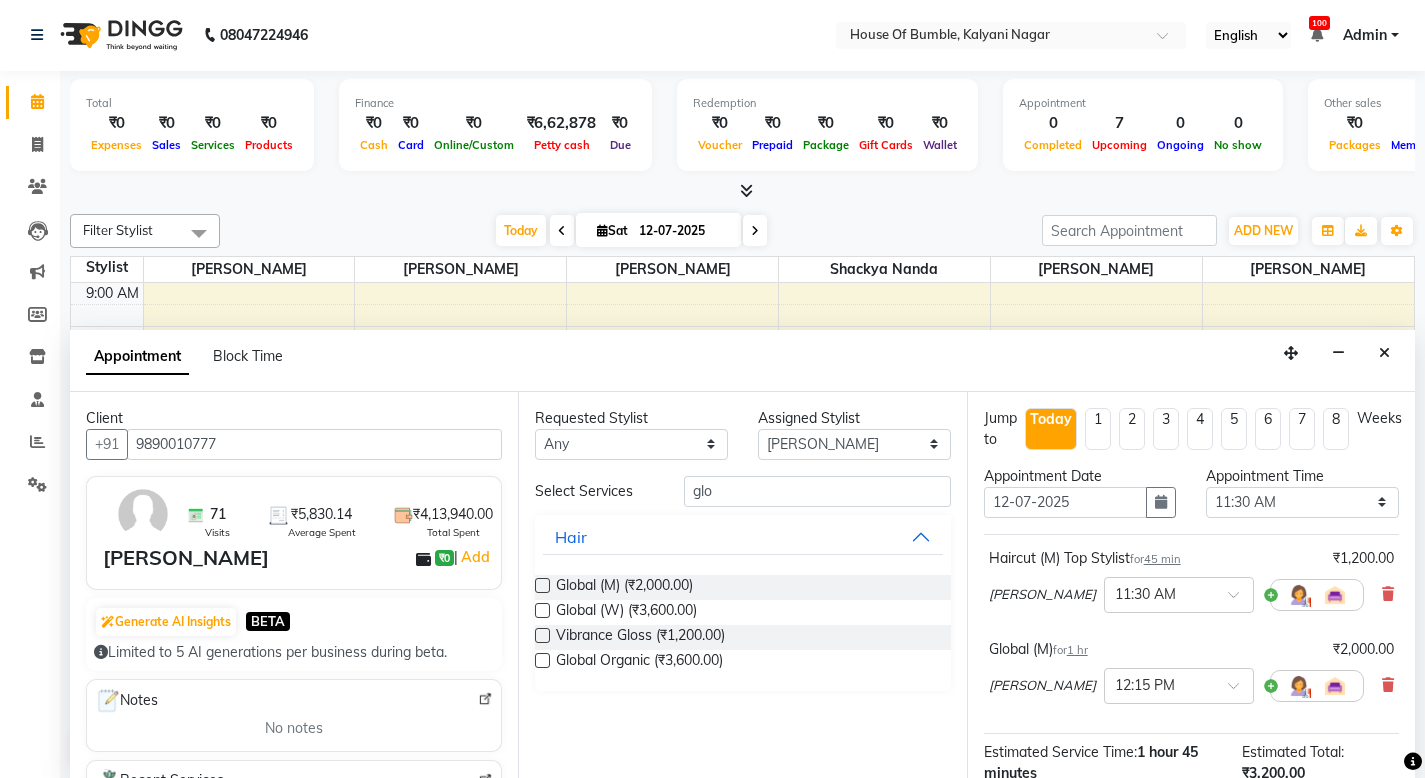 click on "Book" at bounding box center [1191, 996] 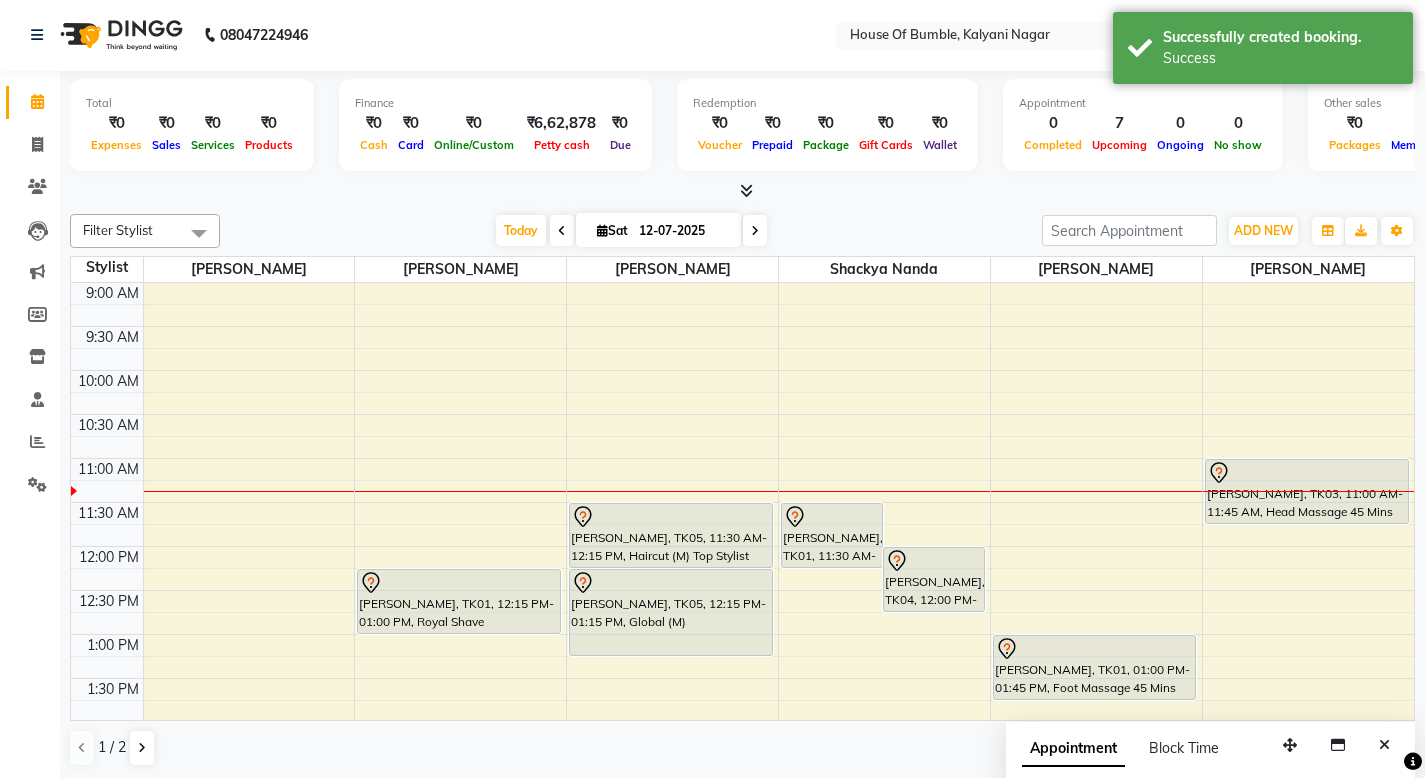 scroll, scrollTop: 0, scrollLeft: 0, axis: both 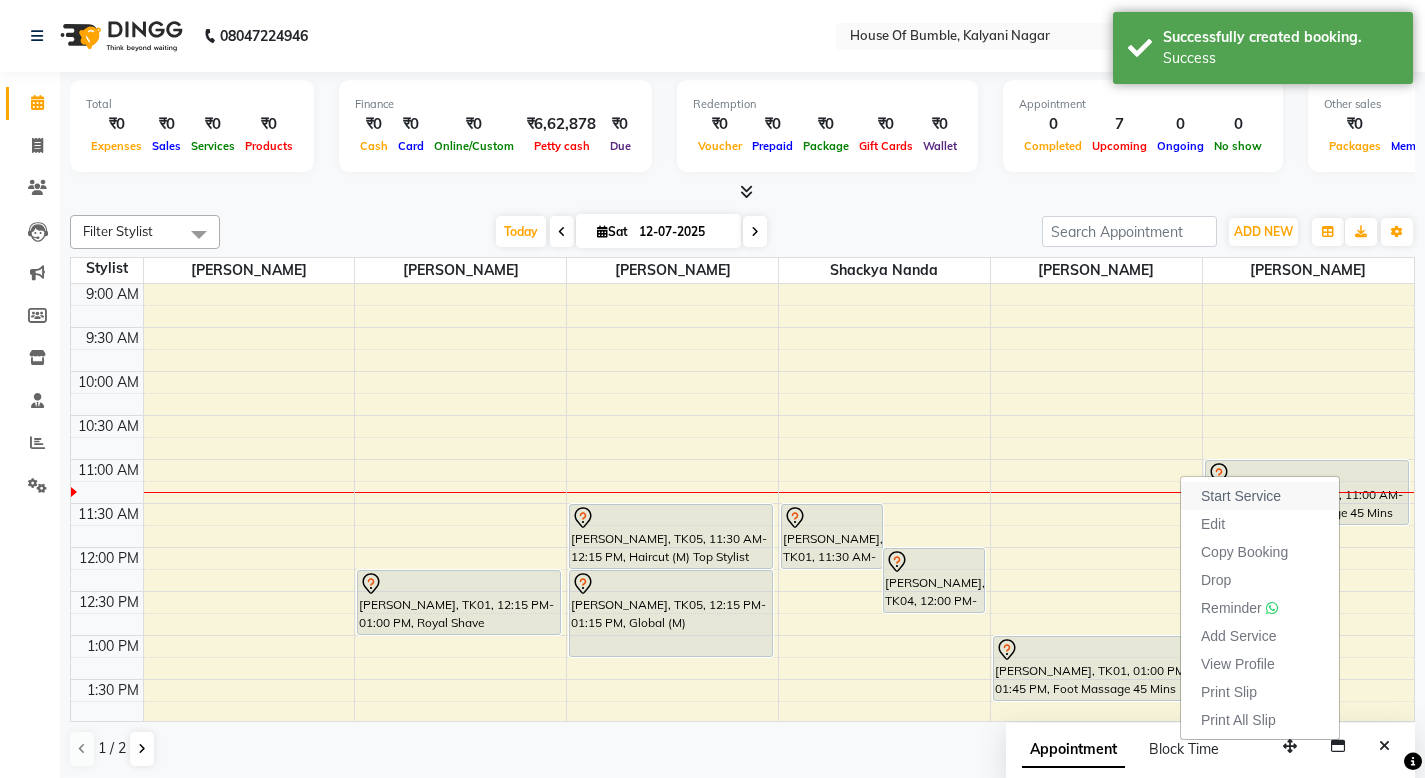 click on "Start Service" at bounding box center (1260, 496) 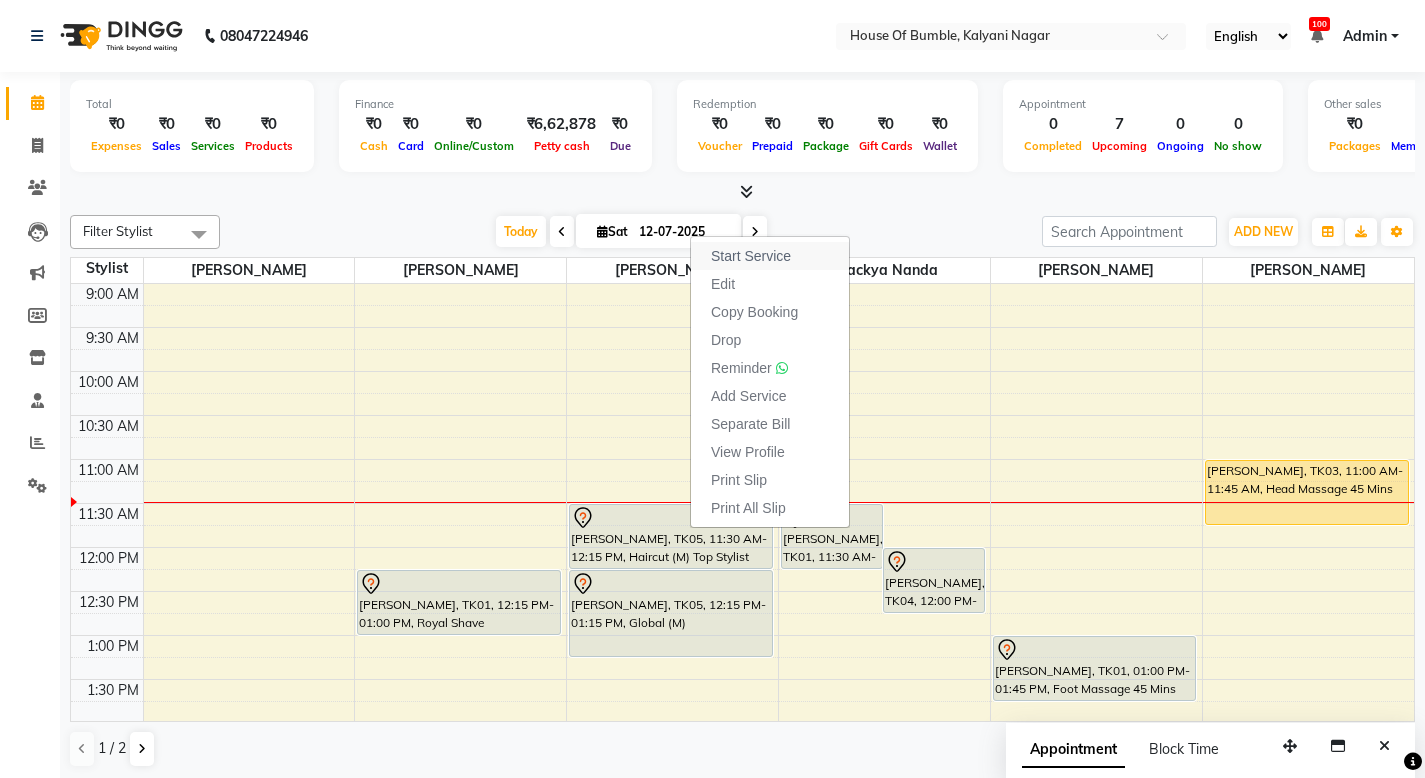 click on "Start Service" at bounding box center [751, 256] 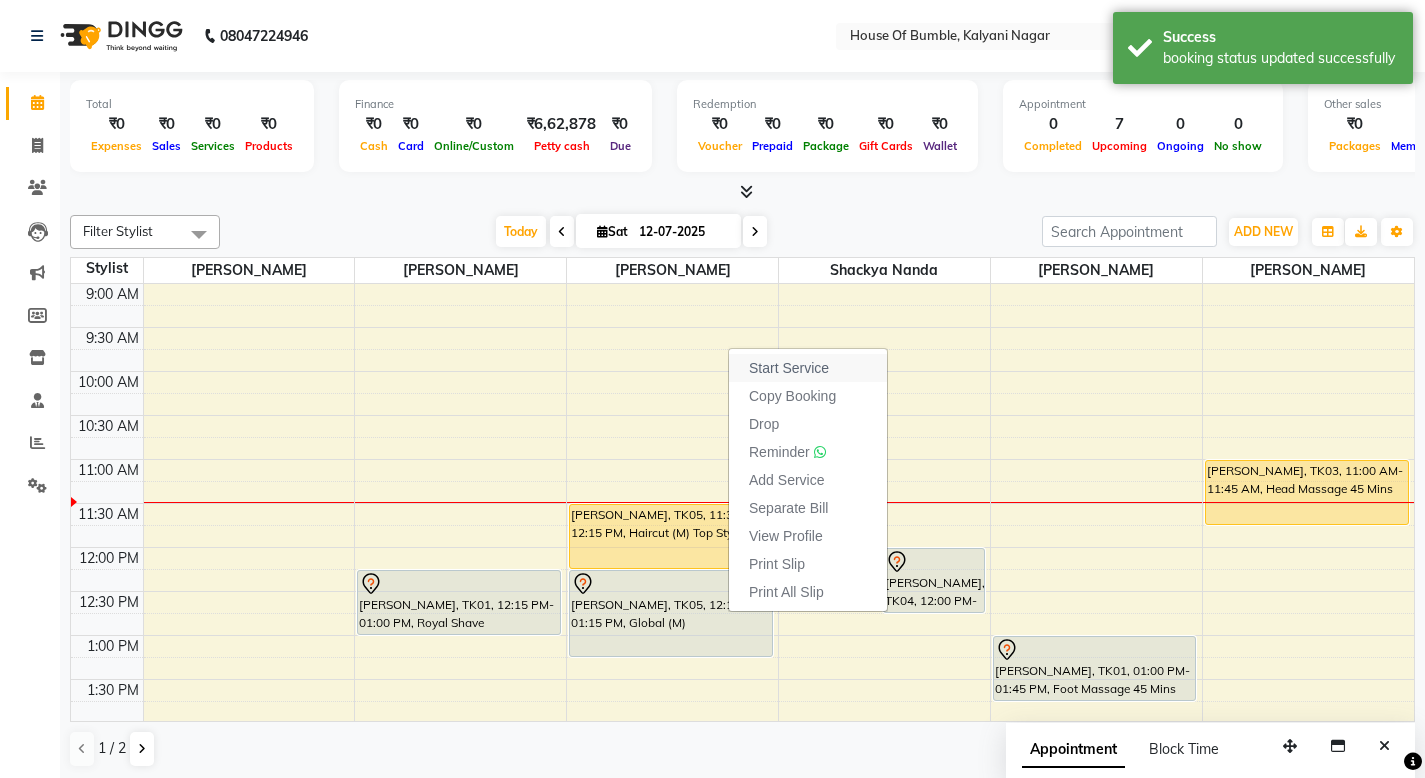 click on "Start Service" at bounding box center [789, 368] 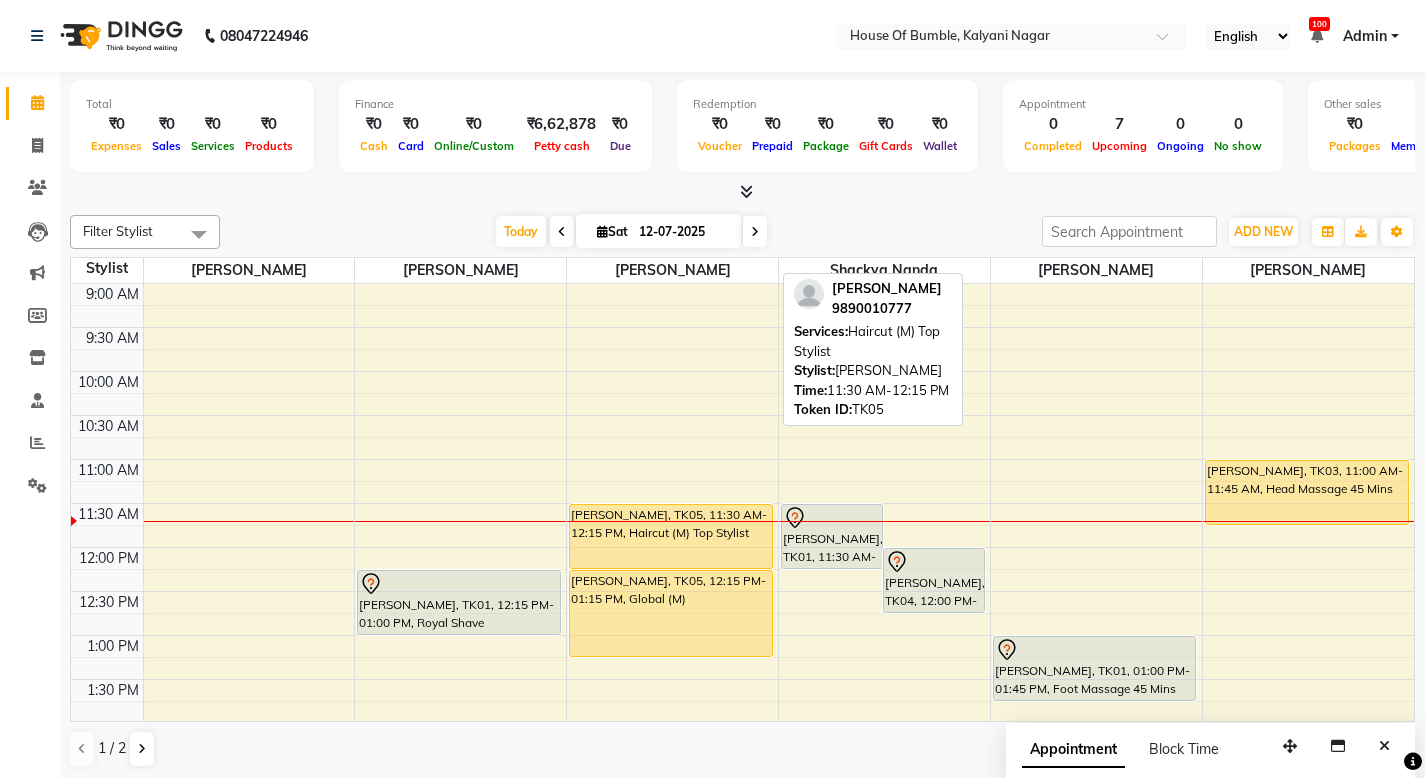 scroll, scrollTop: 284, scrollLeft: 0, axis: vertical 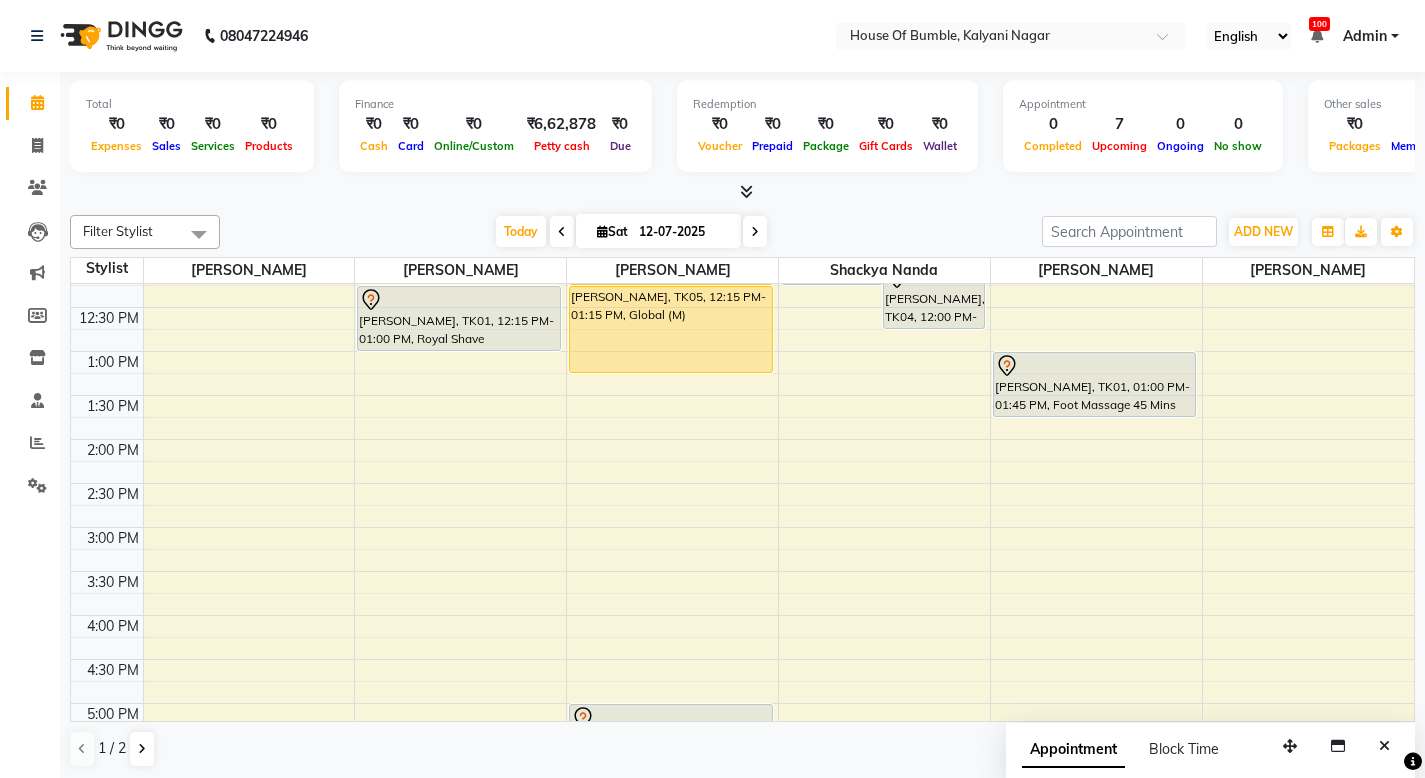 click at bounding box center (755, 231) 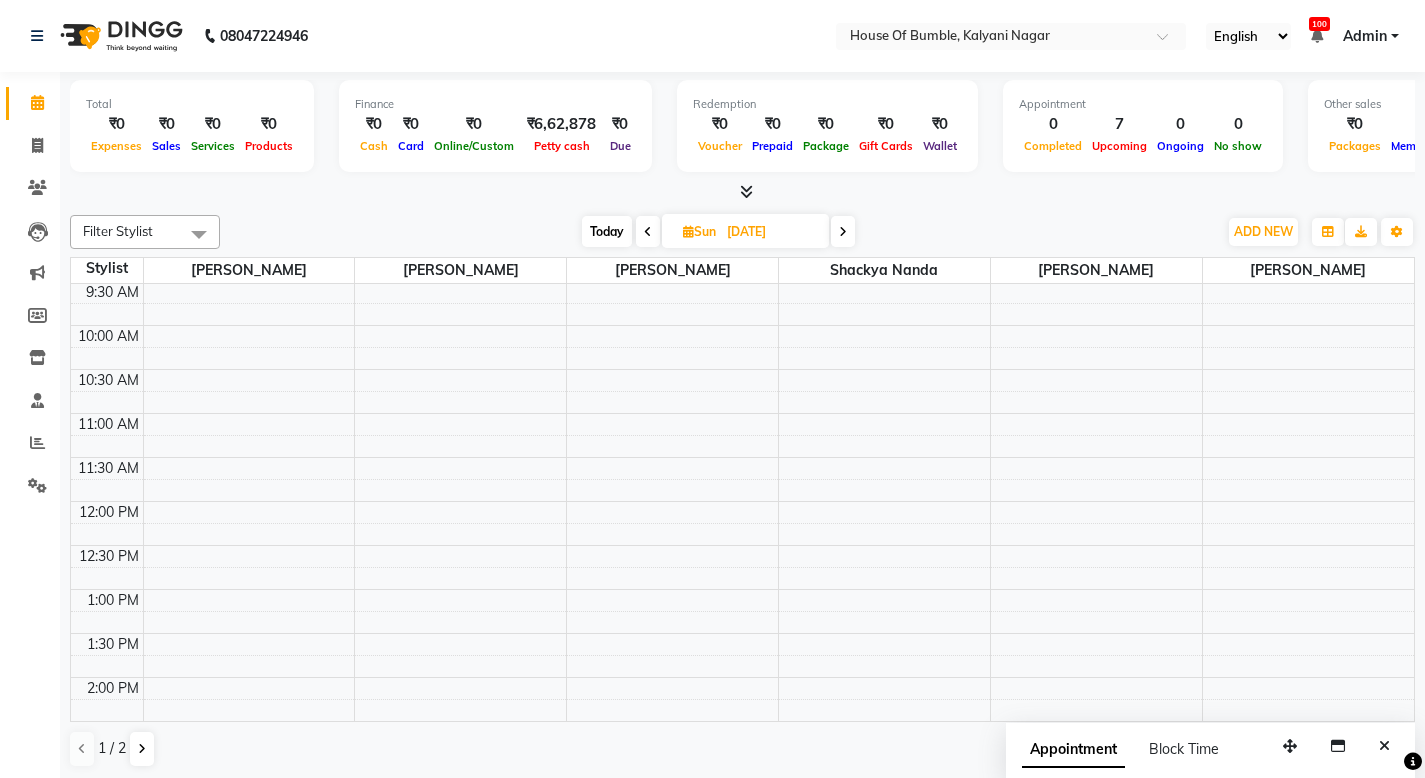 scroll, scrollTop: 39, scrollLeft: 0, axis: vertical 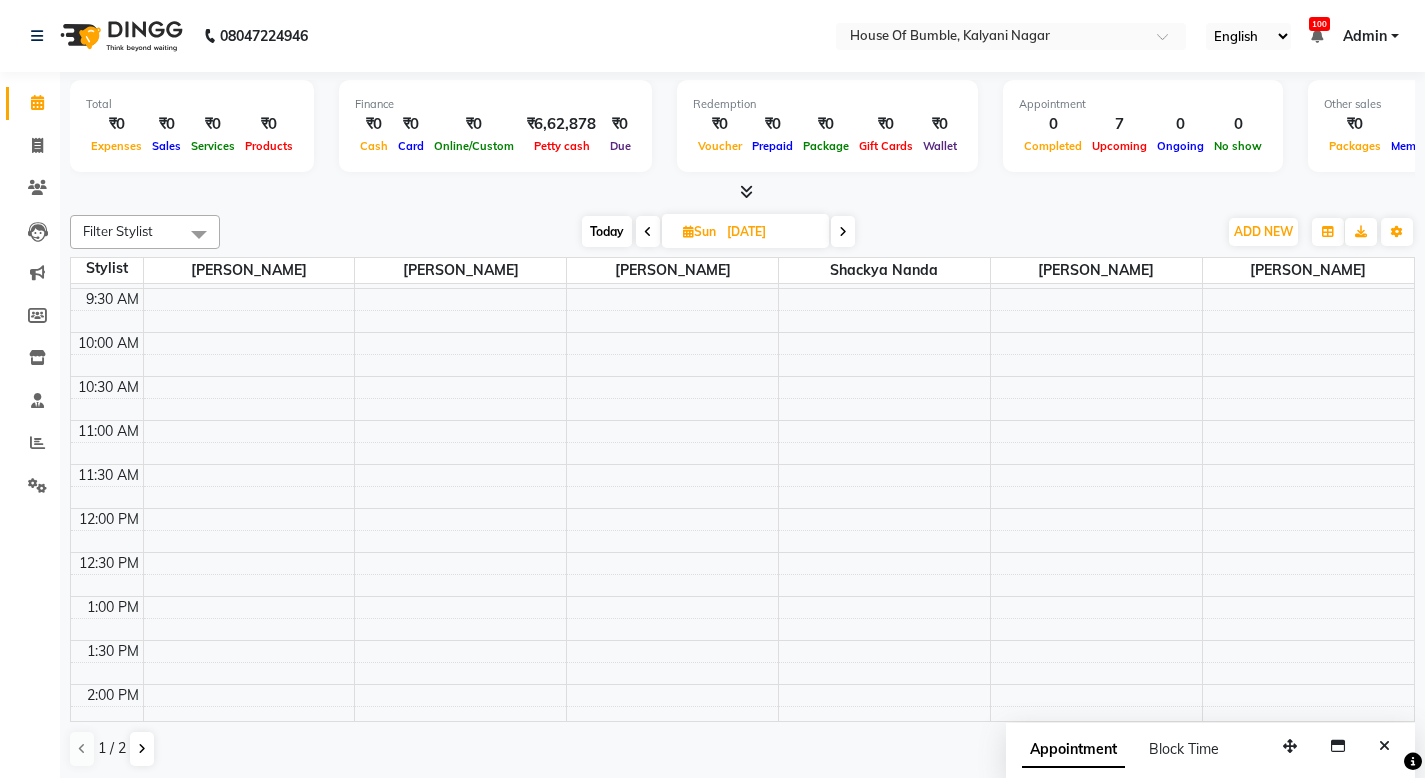 click at bounding box center [843, 231] 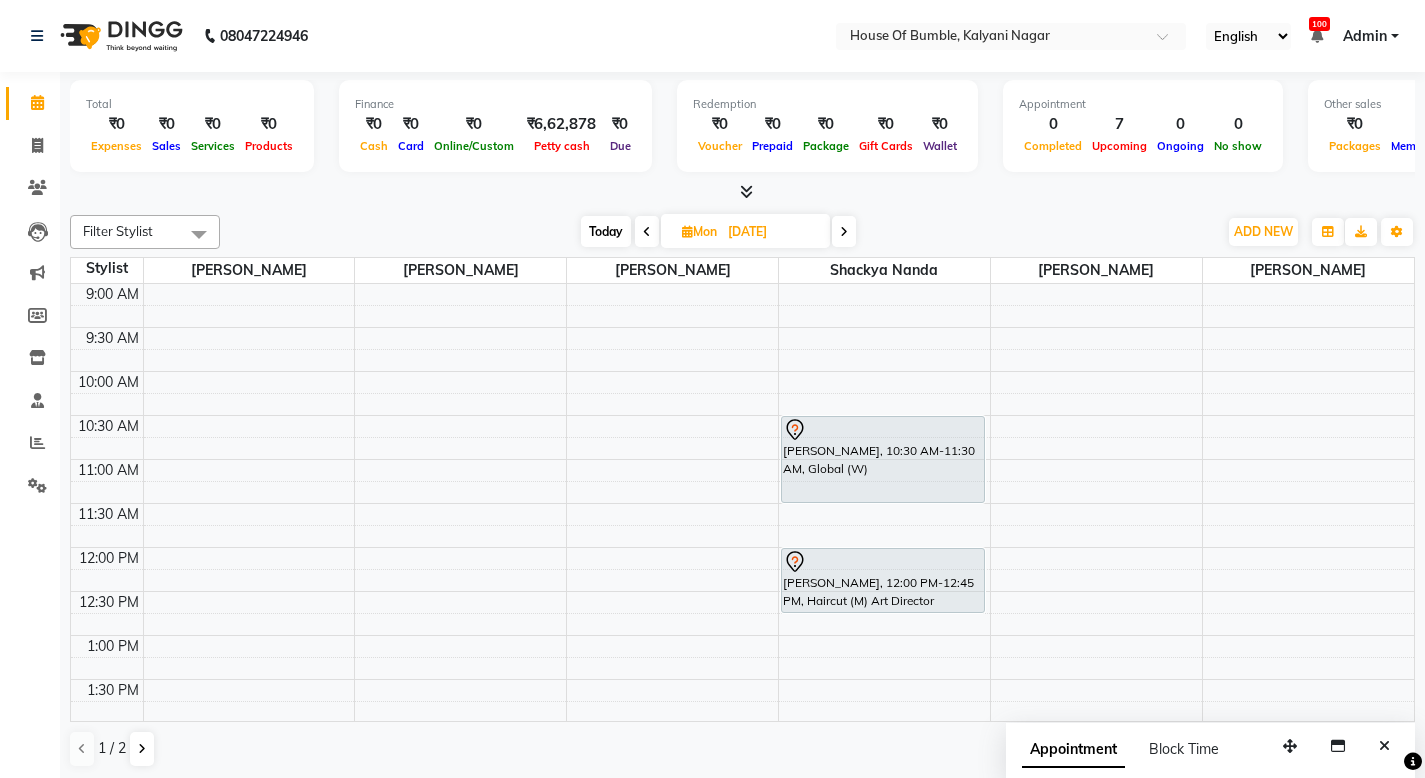 scroll, scrollTop: 0, scrollLeft: 0, axis: both 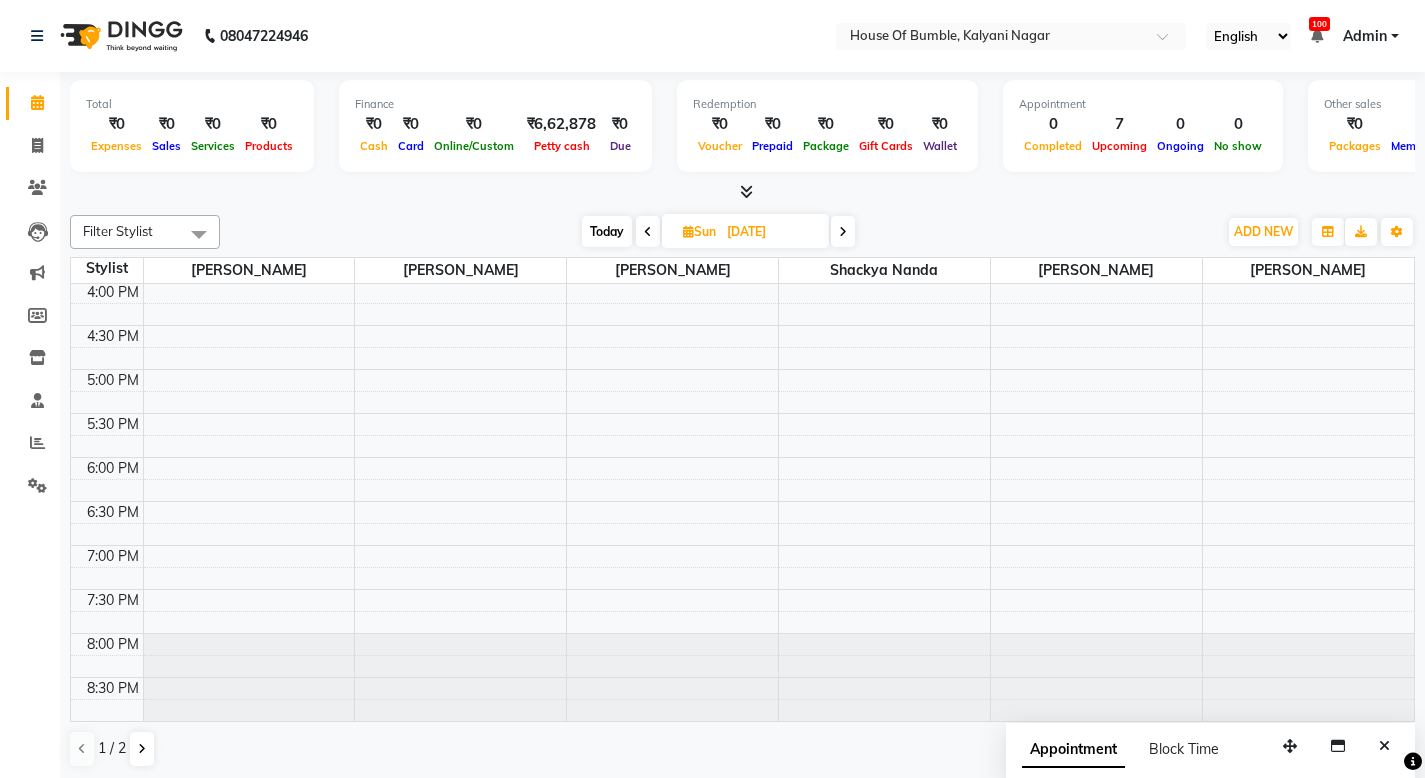 click on "Today" at bounding box center [607, 231] 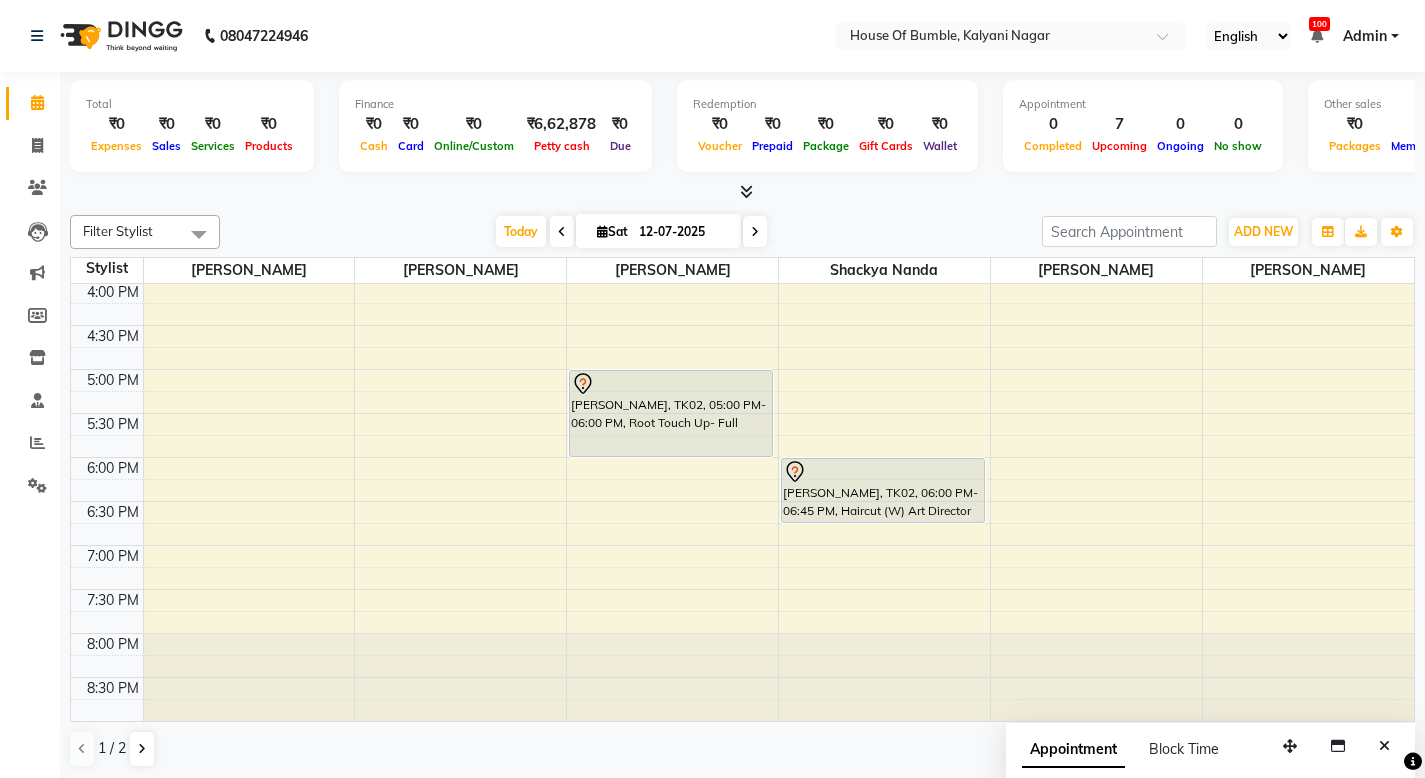 scroll, scrollTop: 618, scrollLeft: 0, axis: vertical 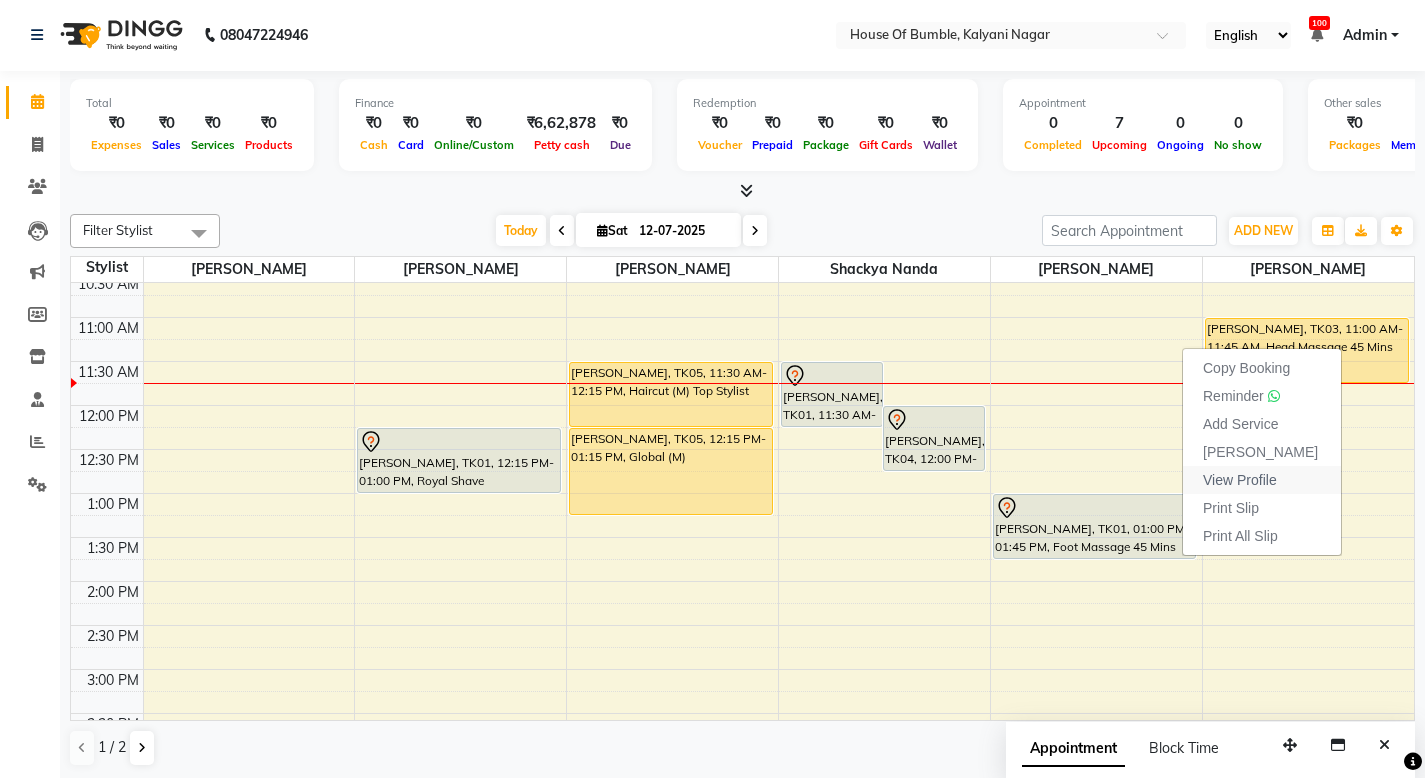 click on "View Profile" at bounding box center (1240, 480) 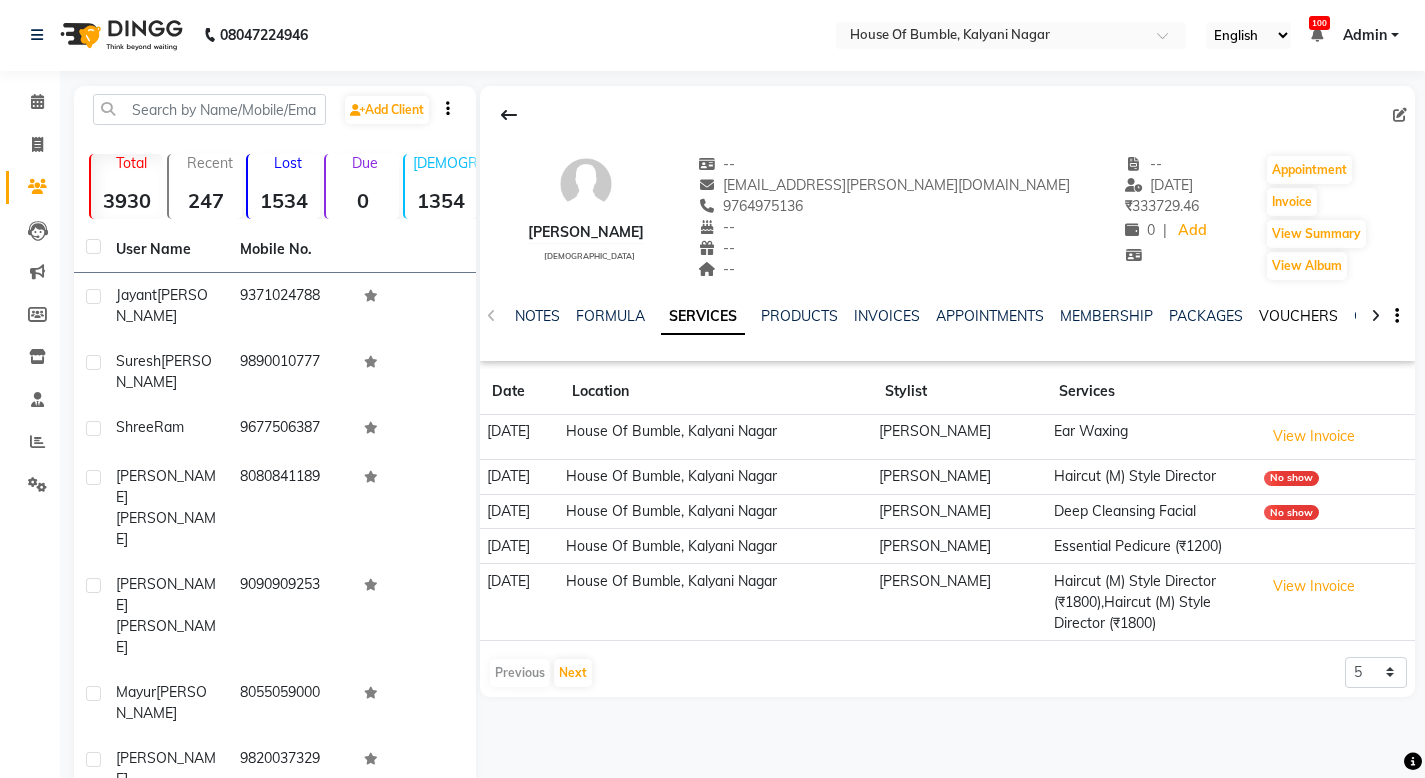 scroll, scrollTop: 0, scrollLeft: 0, axis: both 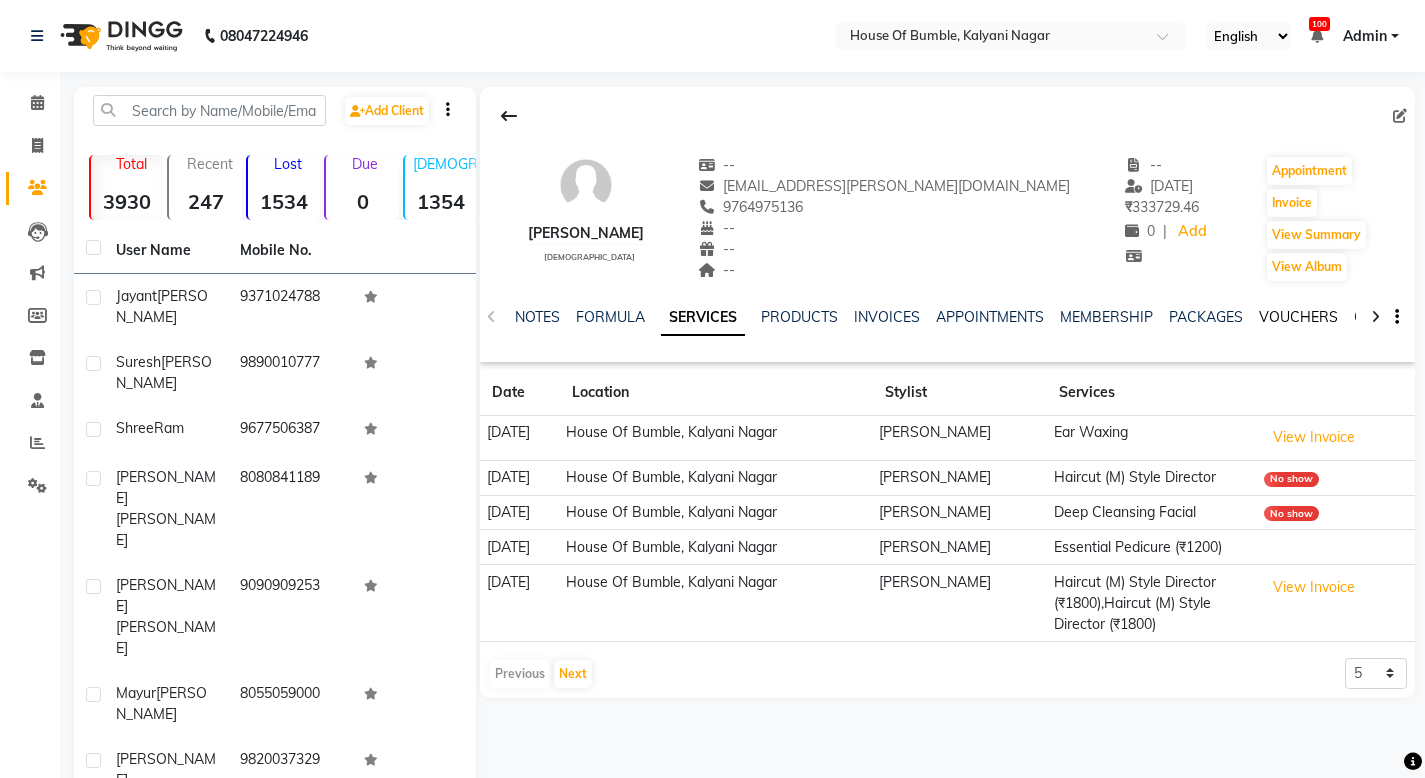 click on "VOUCHERS" 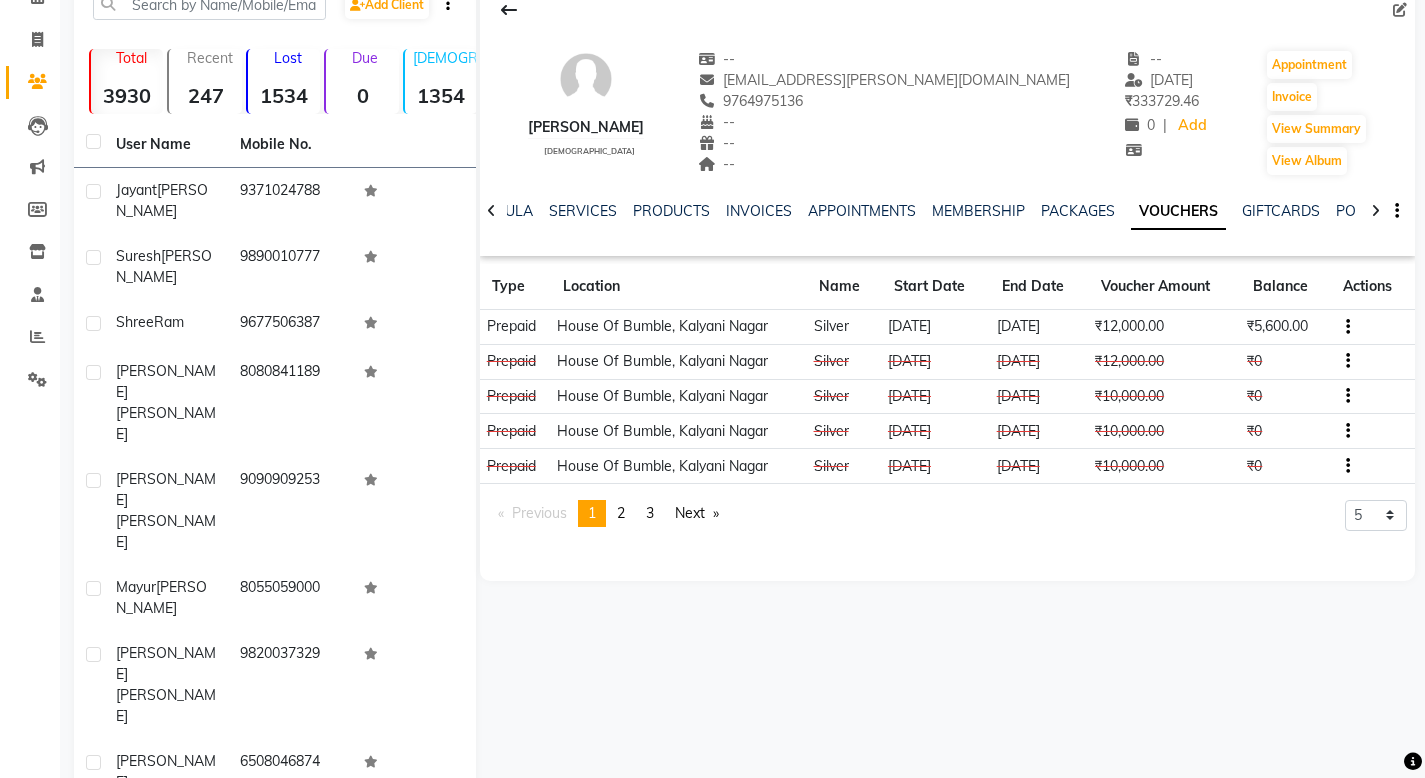 scroll, scrollTop: 0, scrollLeft: 0, axis: both 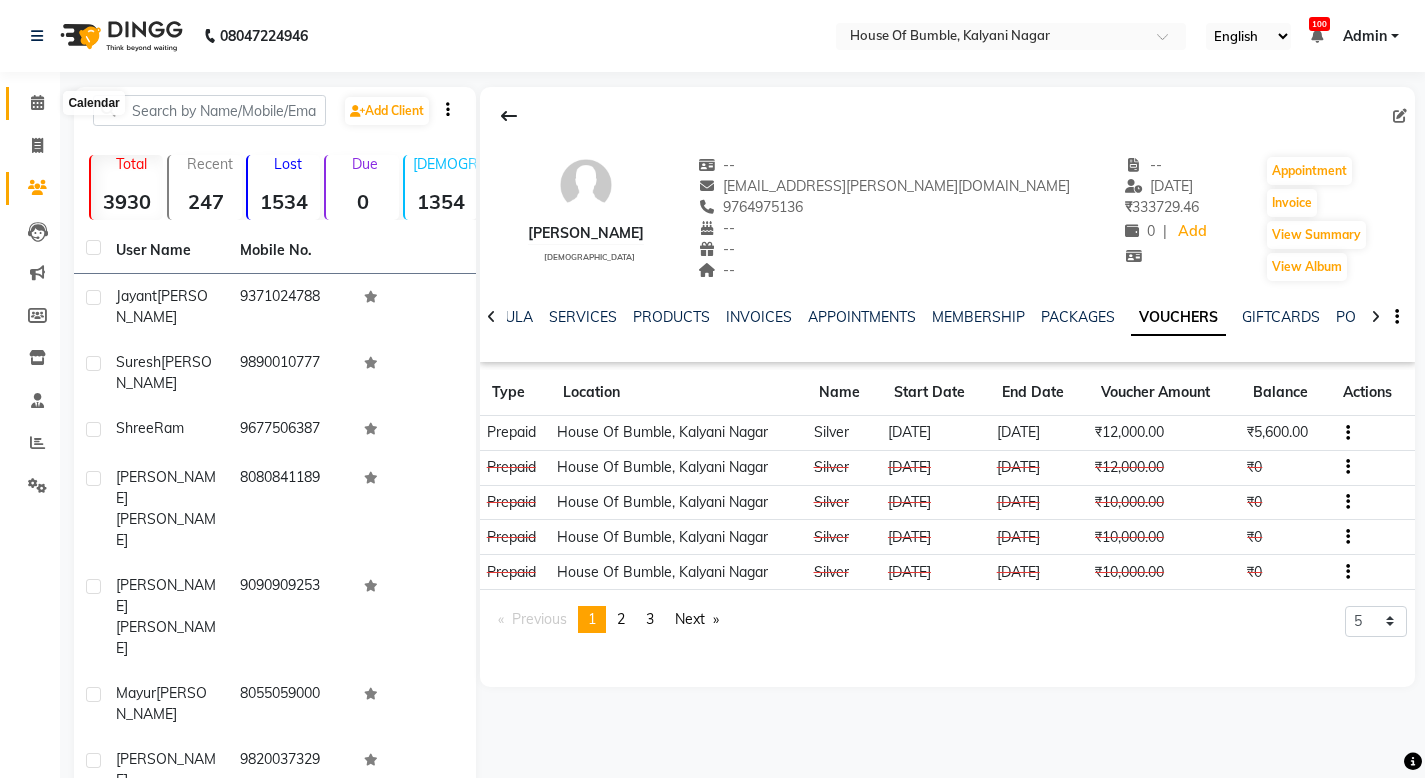 click 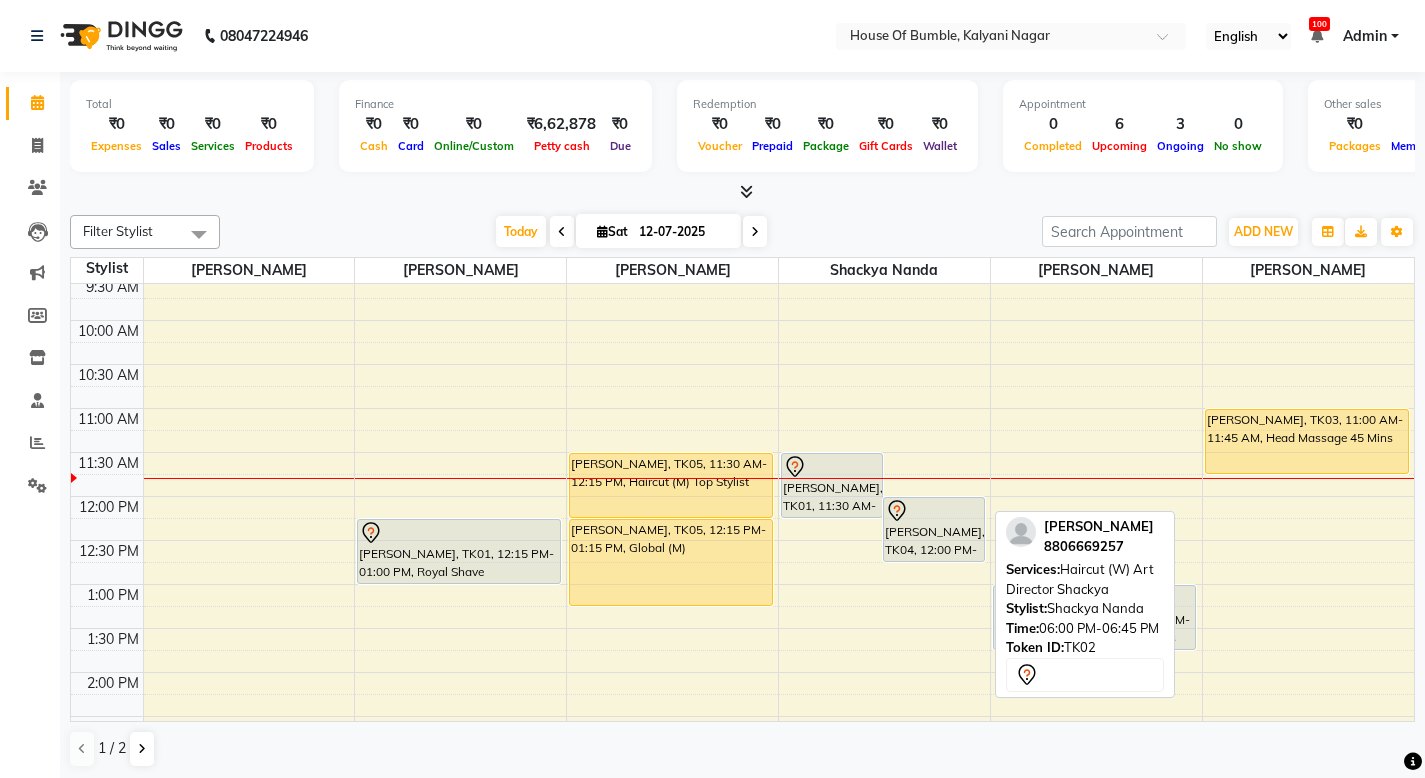 scroll, scrollTop: 46, scrollLeft: 0, axis: vertical 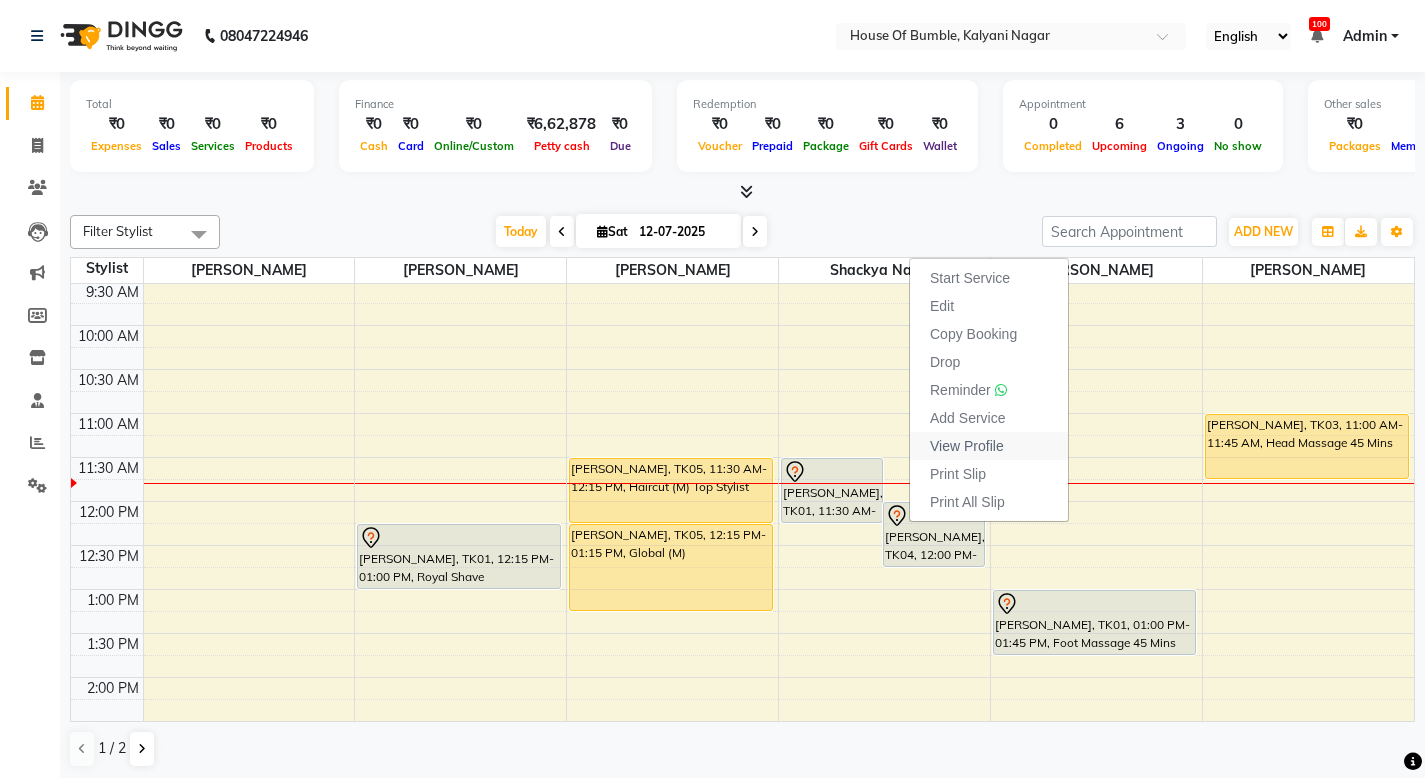click on "View Profile" at bounding box center [967, 446] 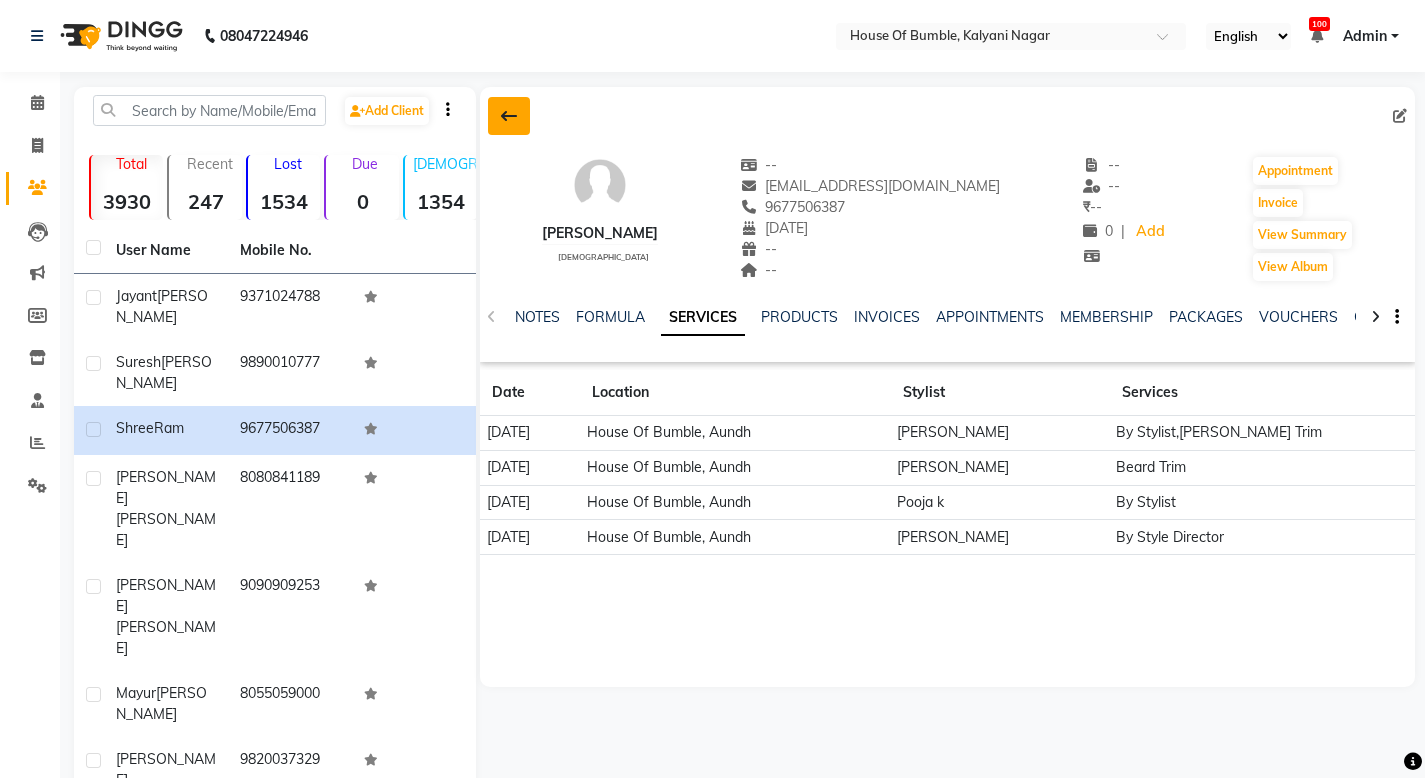 click 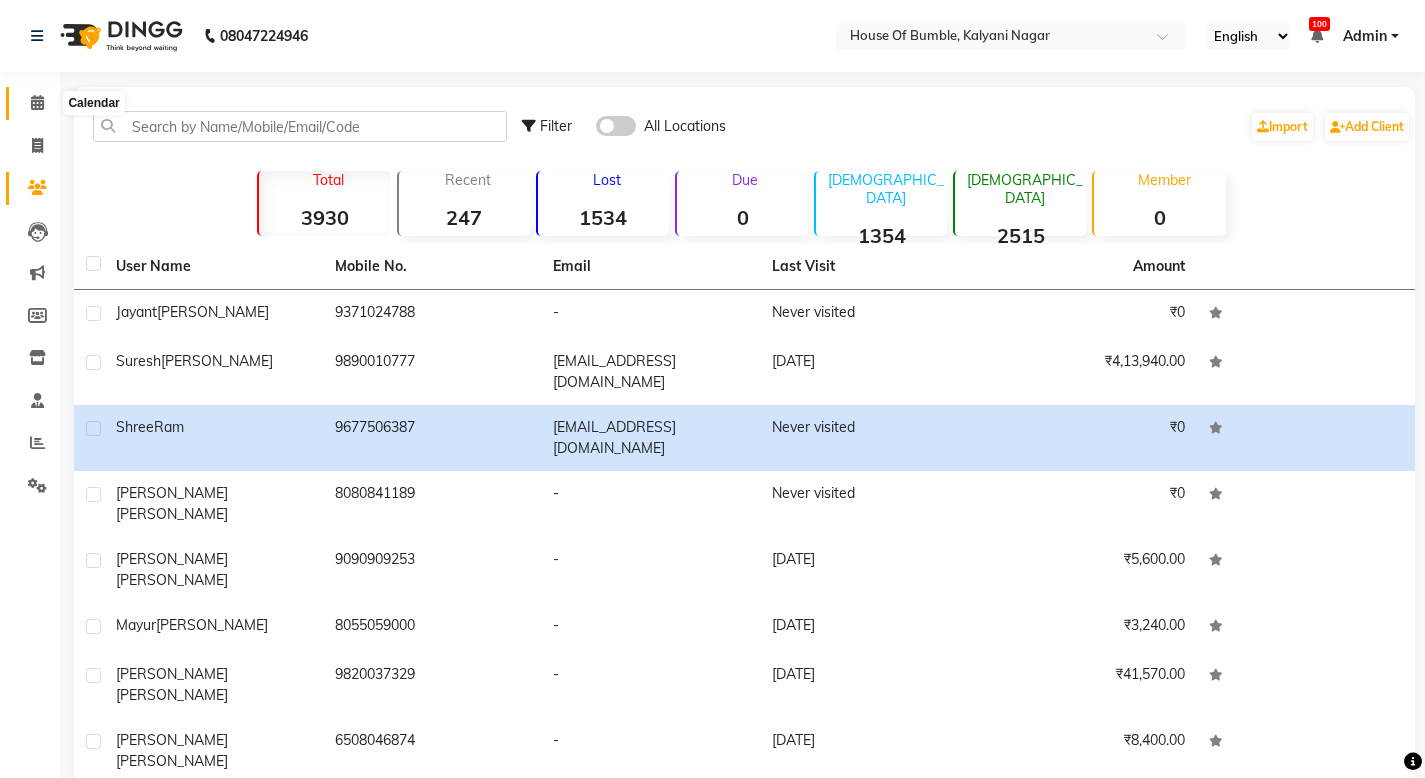 click 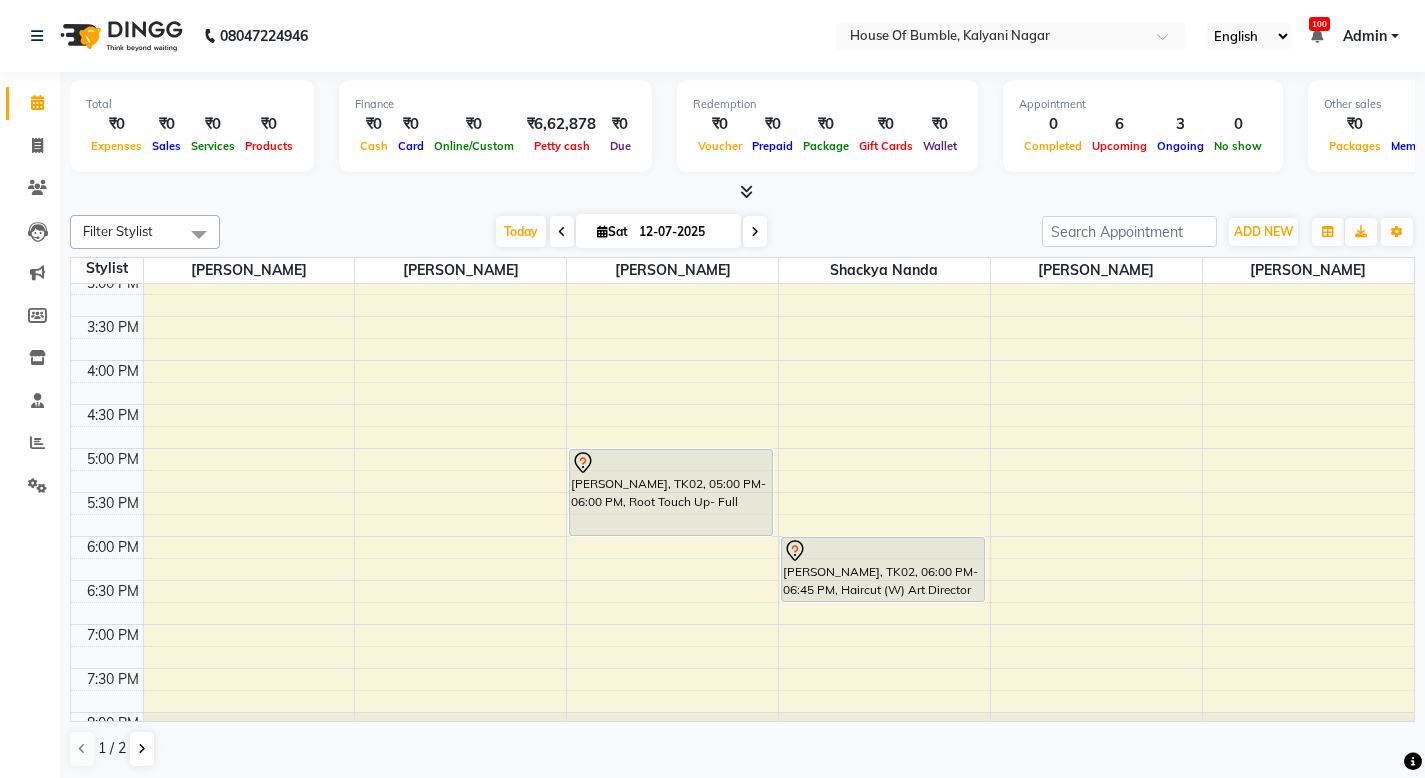 scroll, scrollTop: 618, scrollLeft: 0, axis: vertical 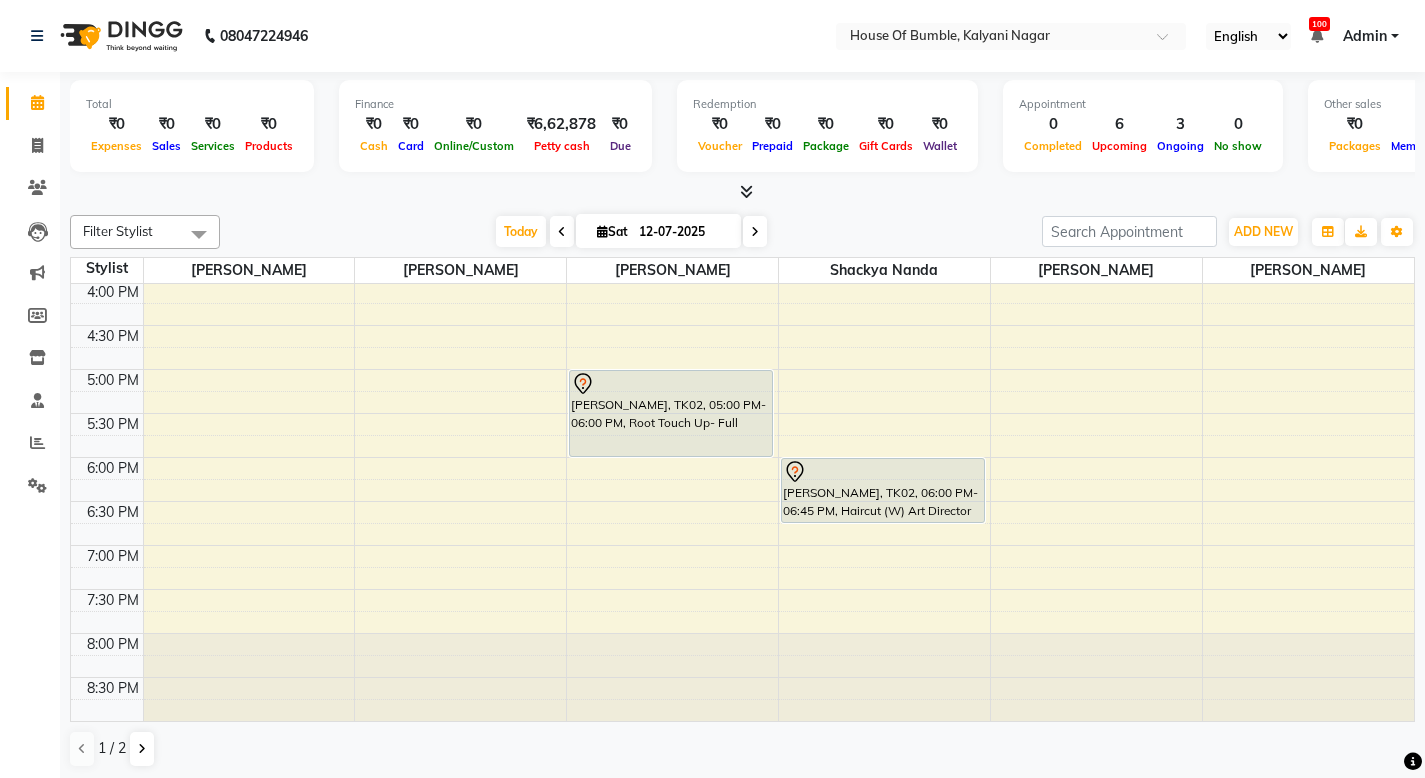 click at bounding box center (755, 232) 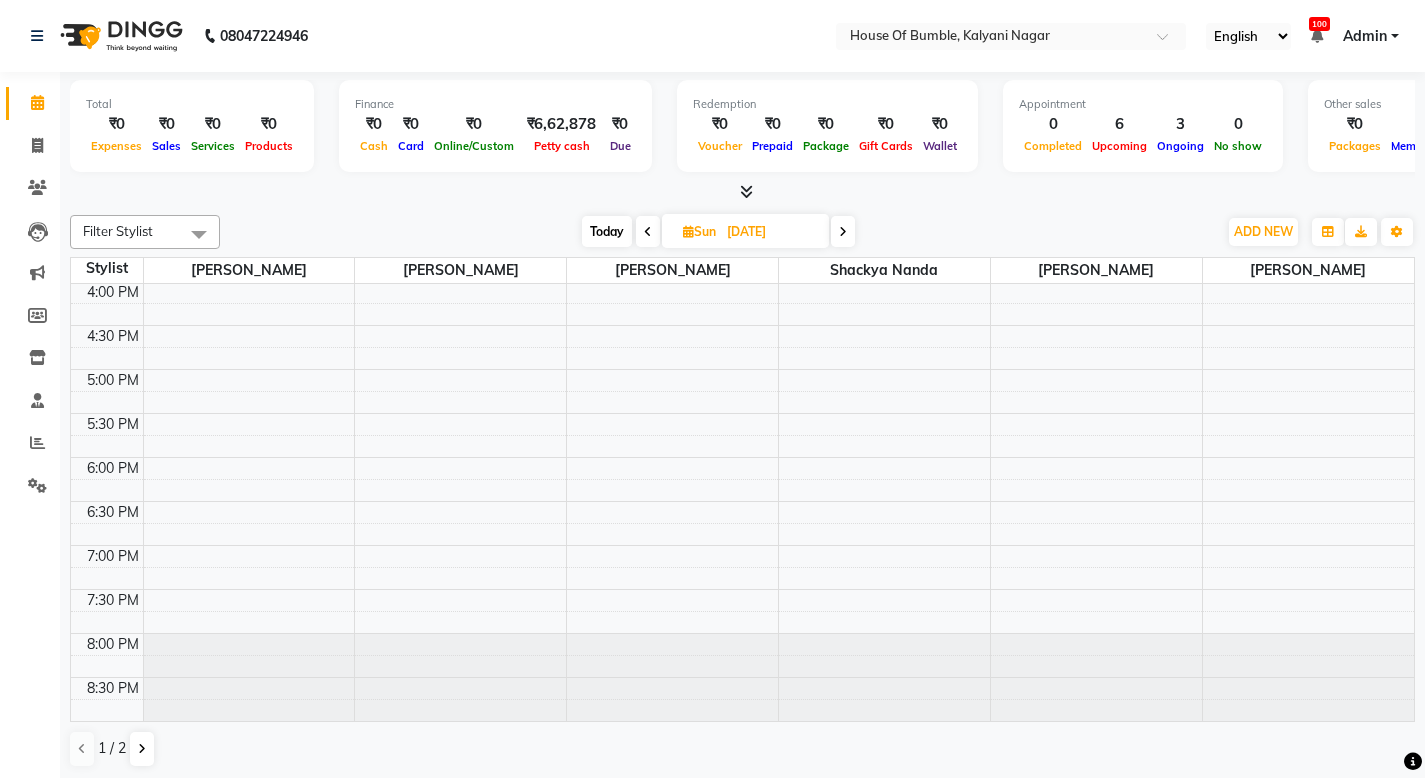 scroll, scrollTop: 0, scrollLeft: 0, axis: both 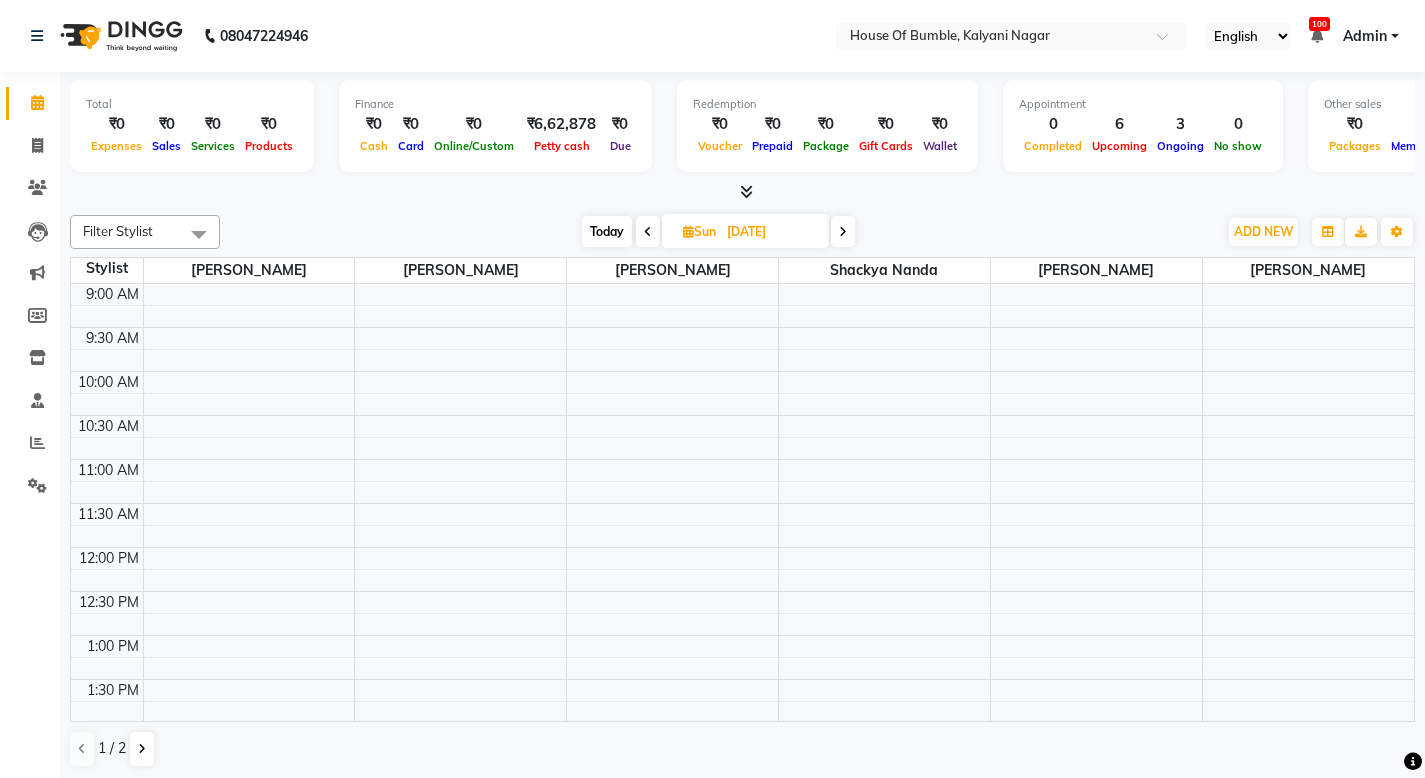 click on "Today" at bounding box center [607, 231] 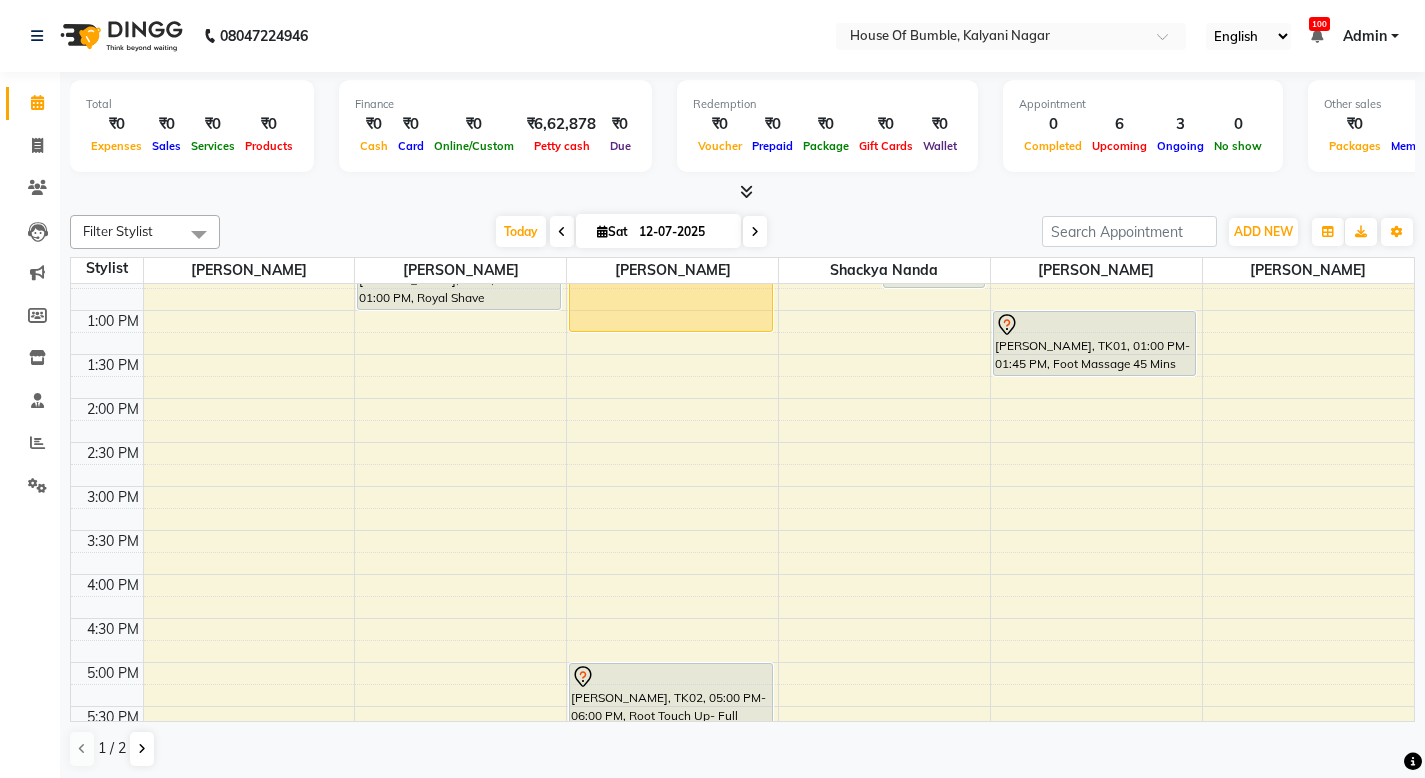 scroll, scrollTop: 618, scrollLeft: 0, axis: vertical 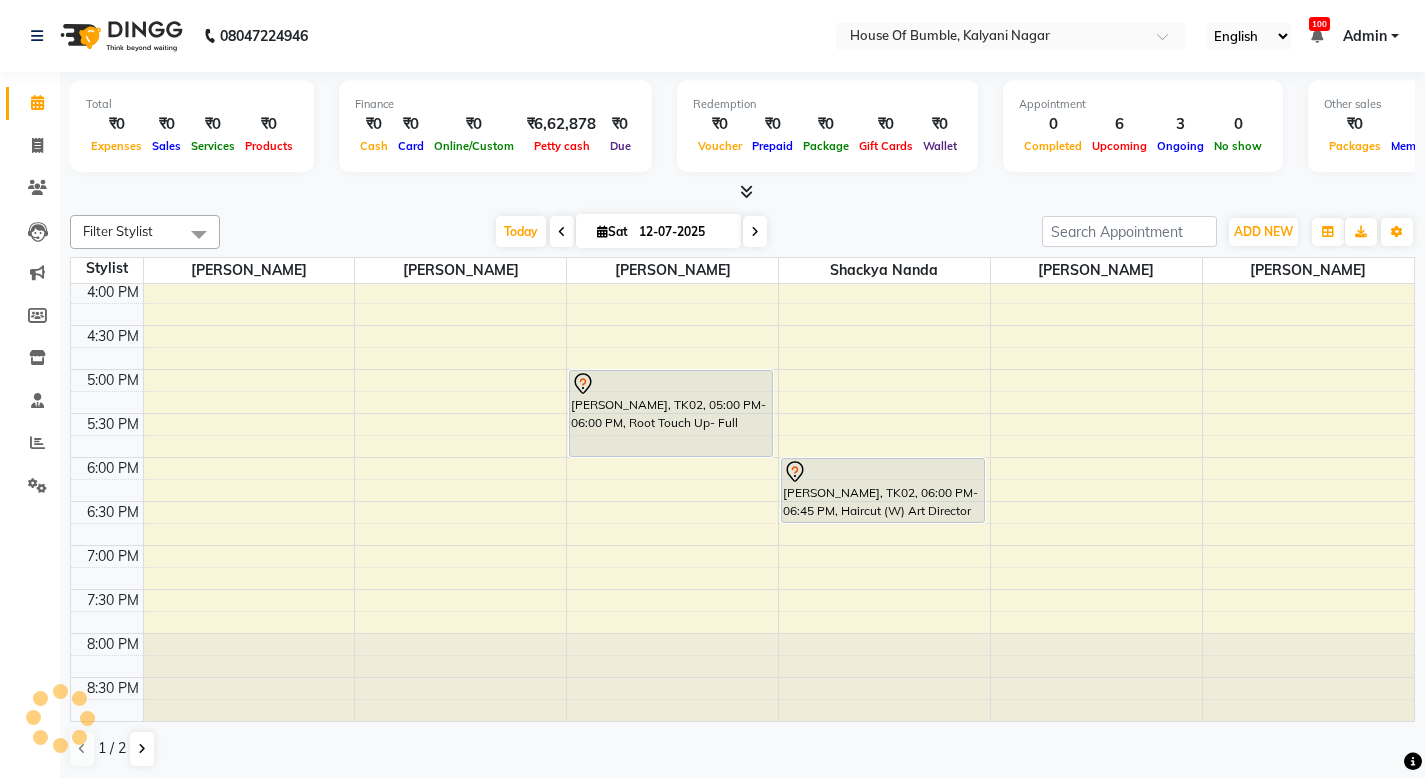 click at bounding box center [755, 232] 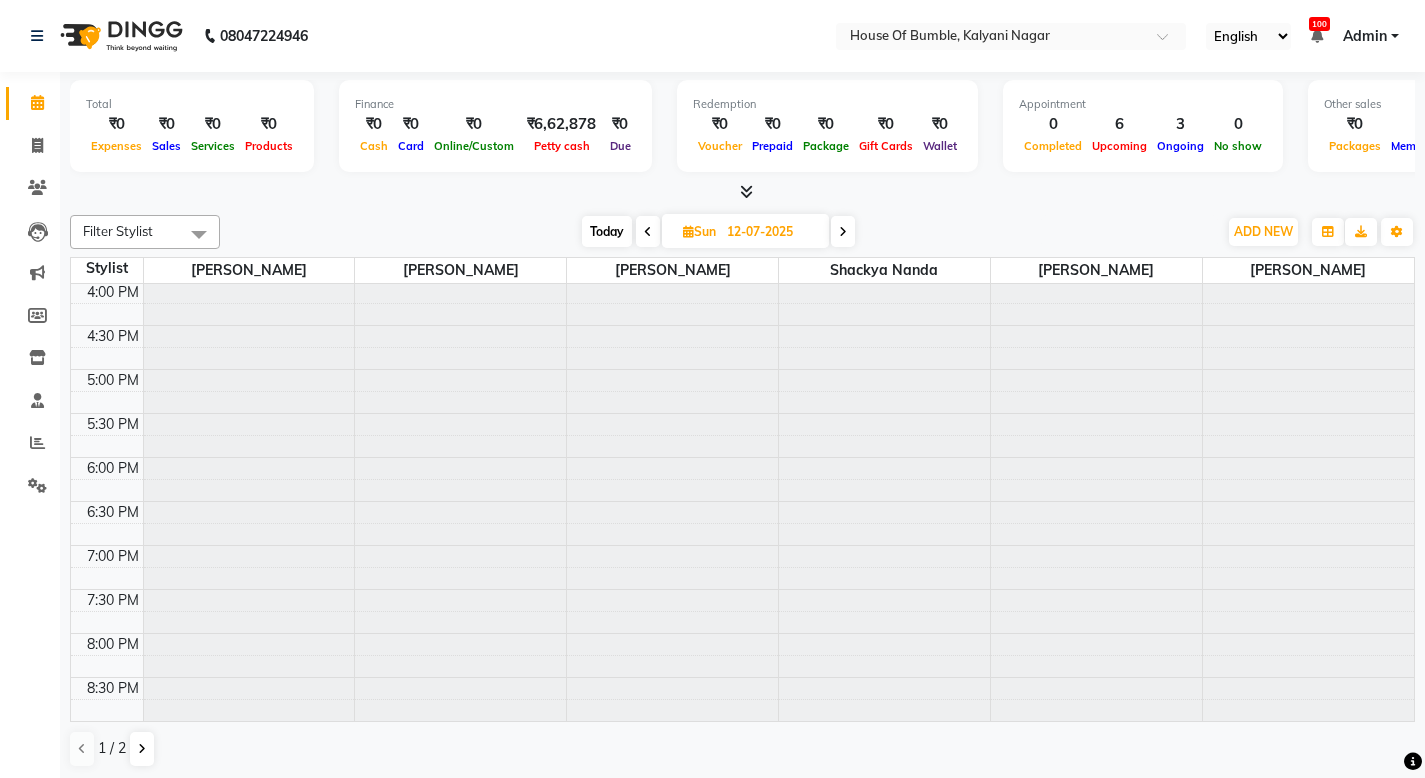 type on "[DATE]" 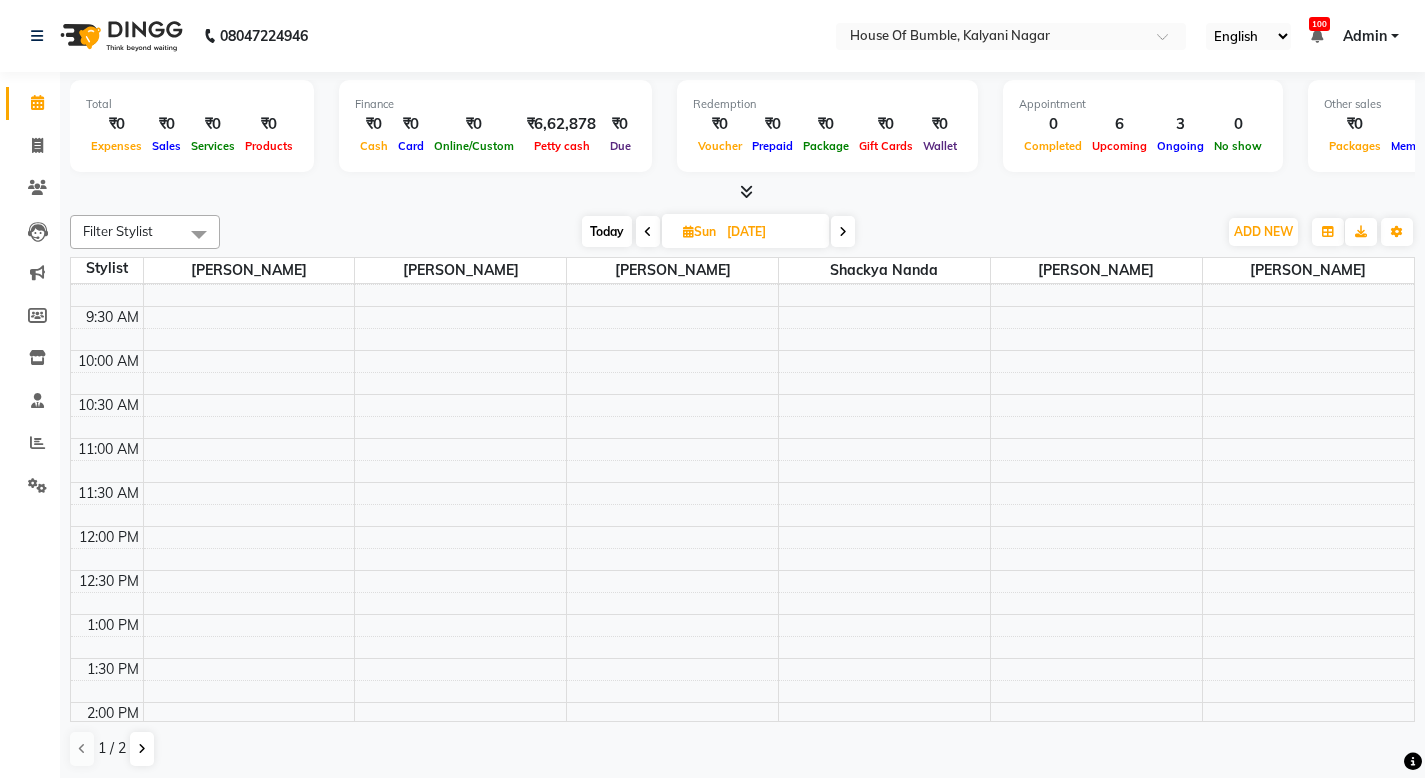 scroll, scrollTop: 15, scrollLeft: 0, axis: vertical 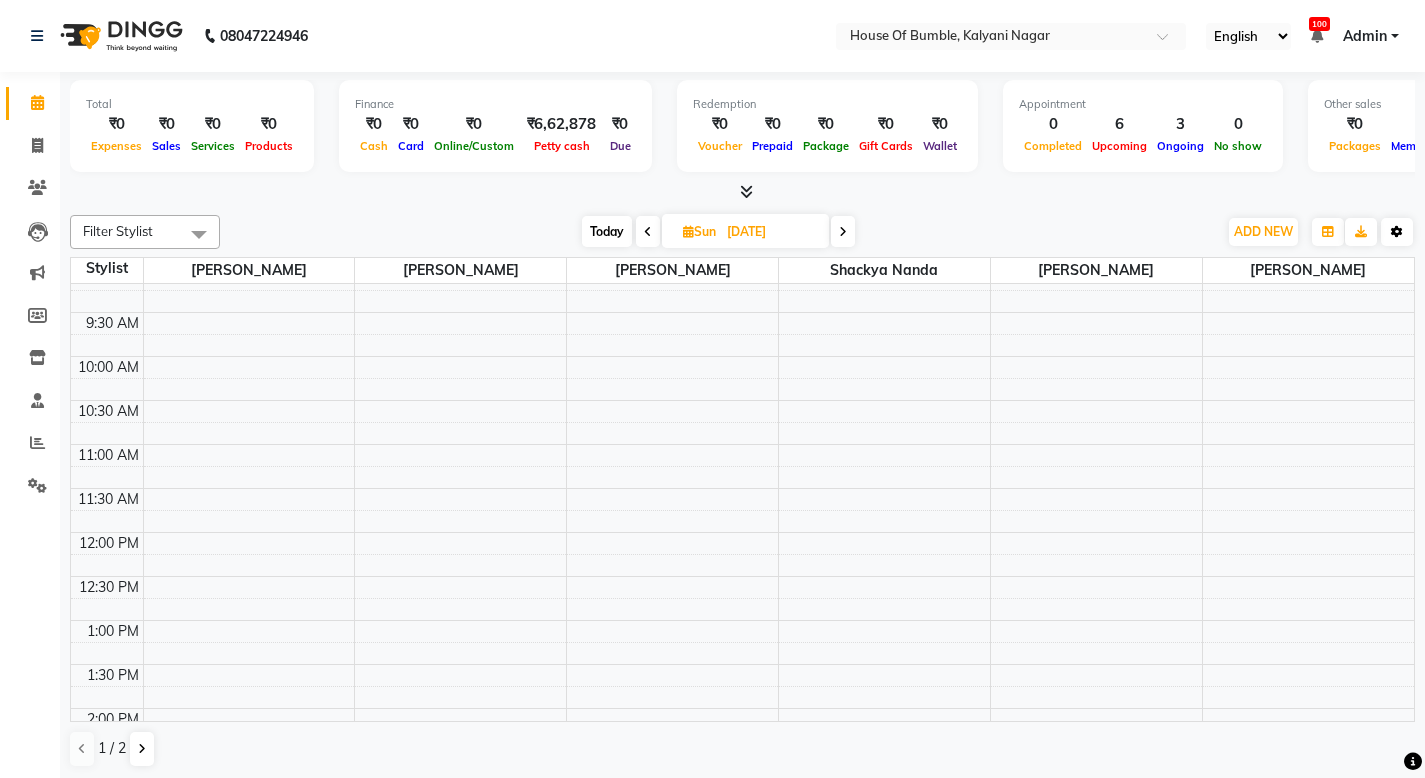 click at bounding box center [1397, 232] 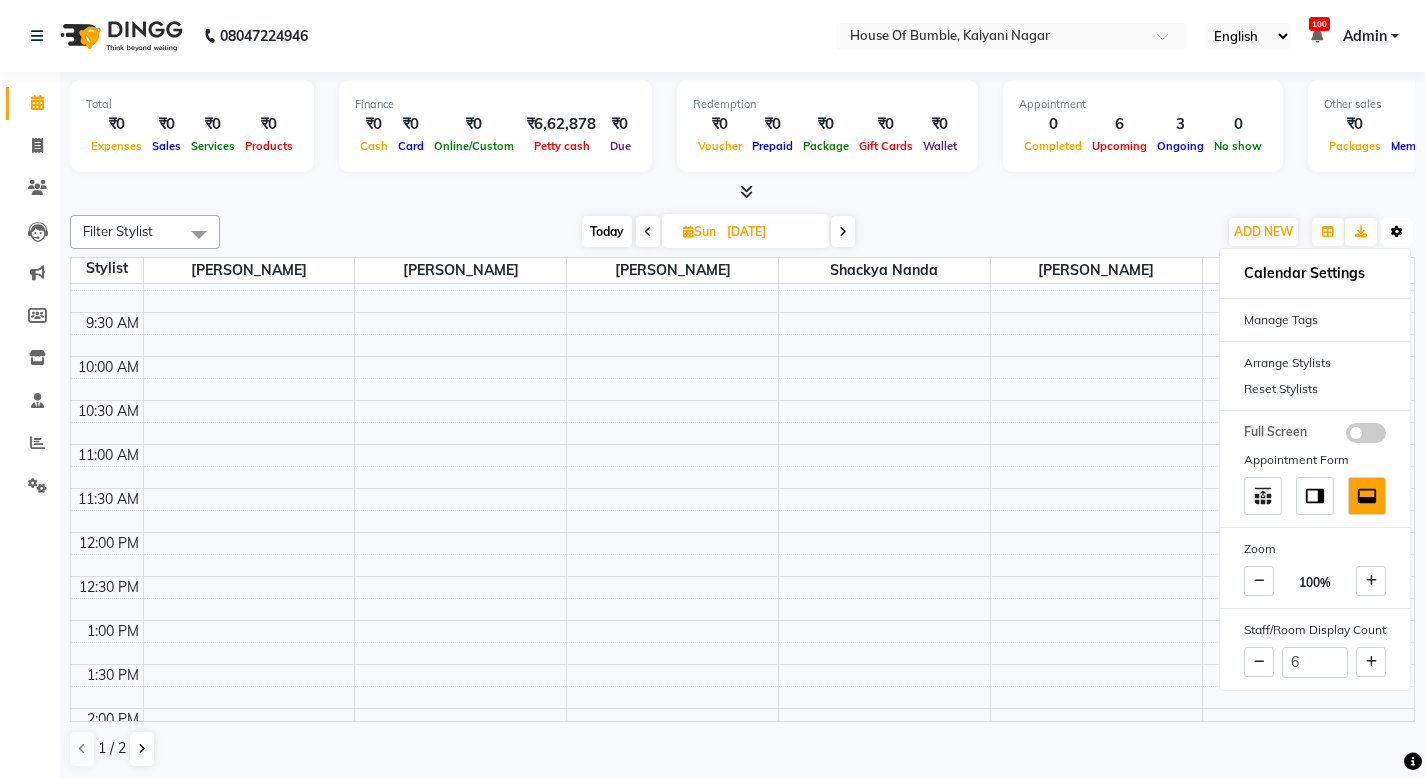 scroll, scrollTop: 0, scrollLeft: 1, axis: horizontal 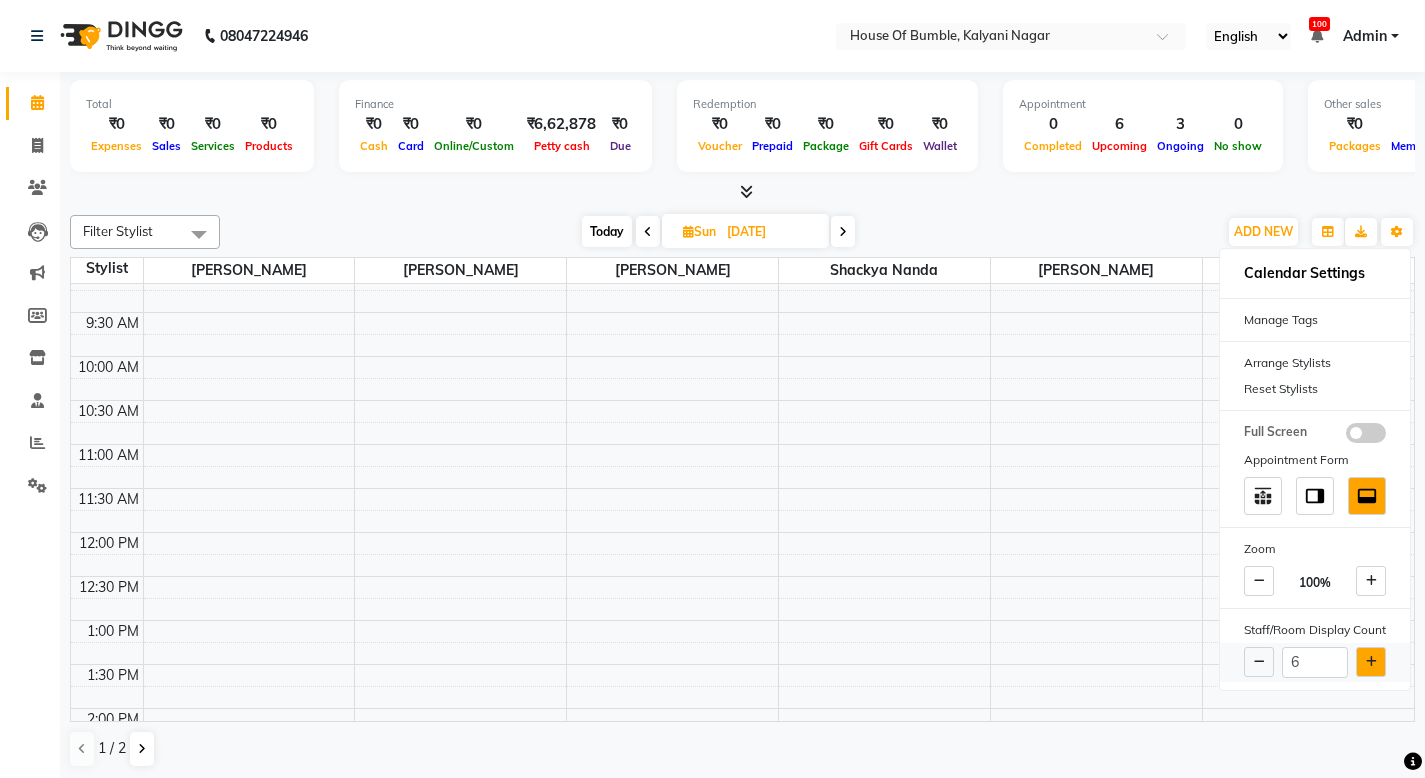 click at bounding box center [1371, 662] 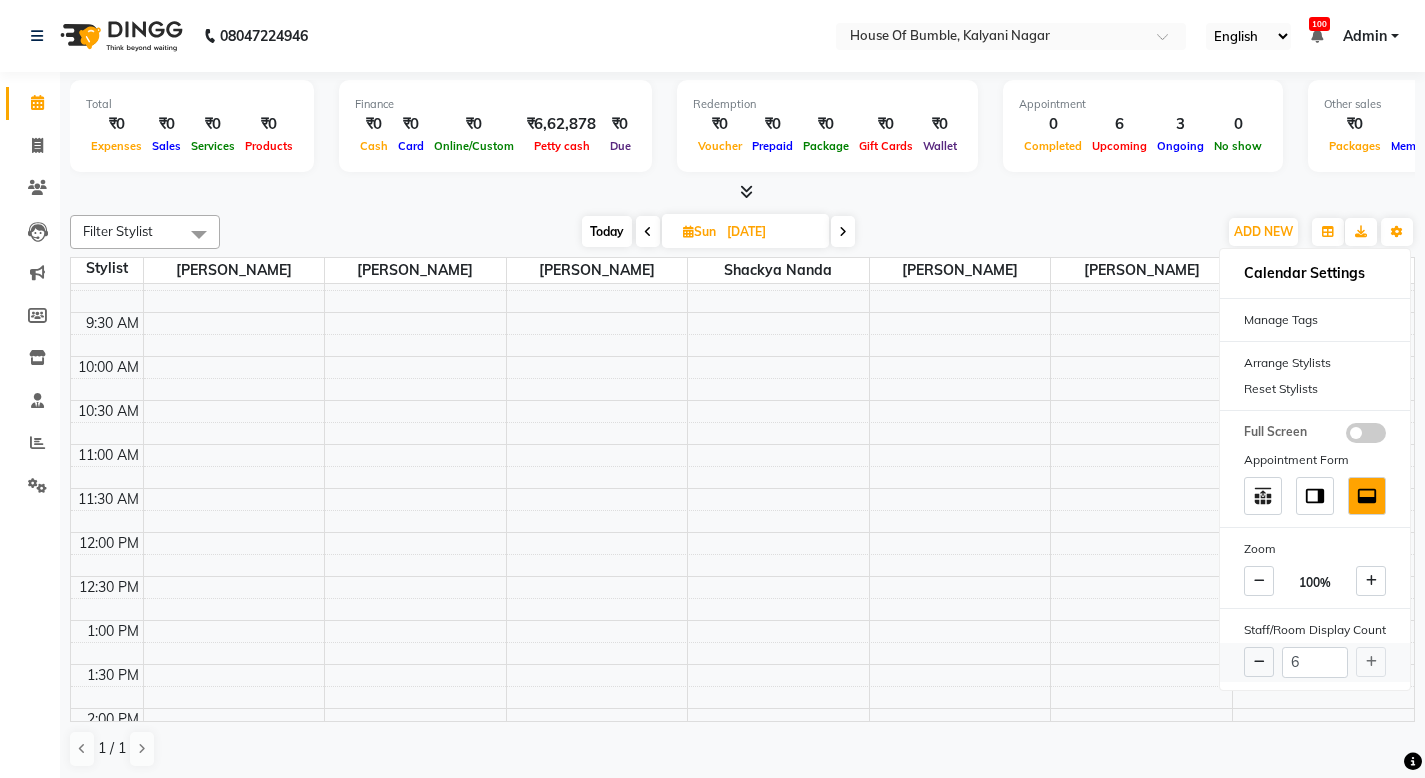 type on "7" 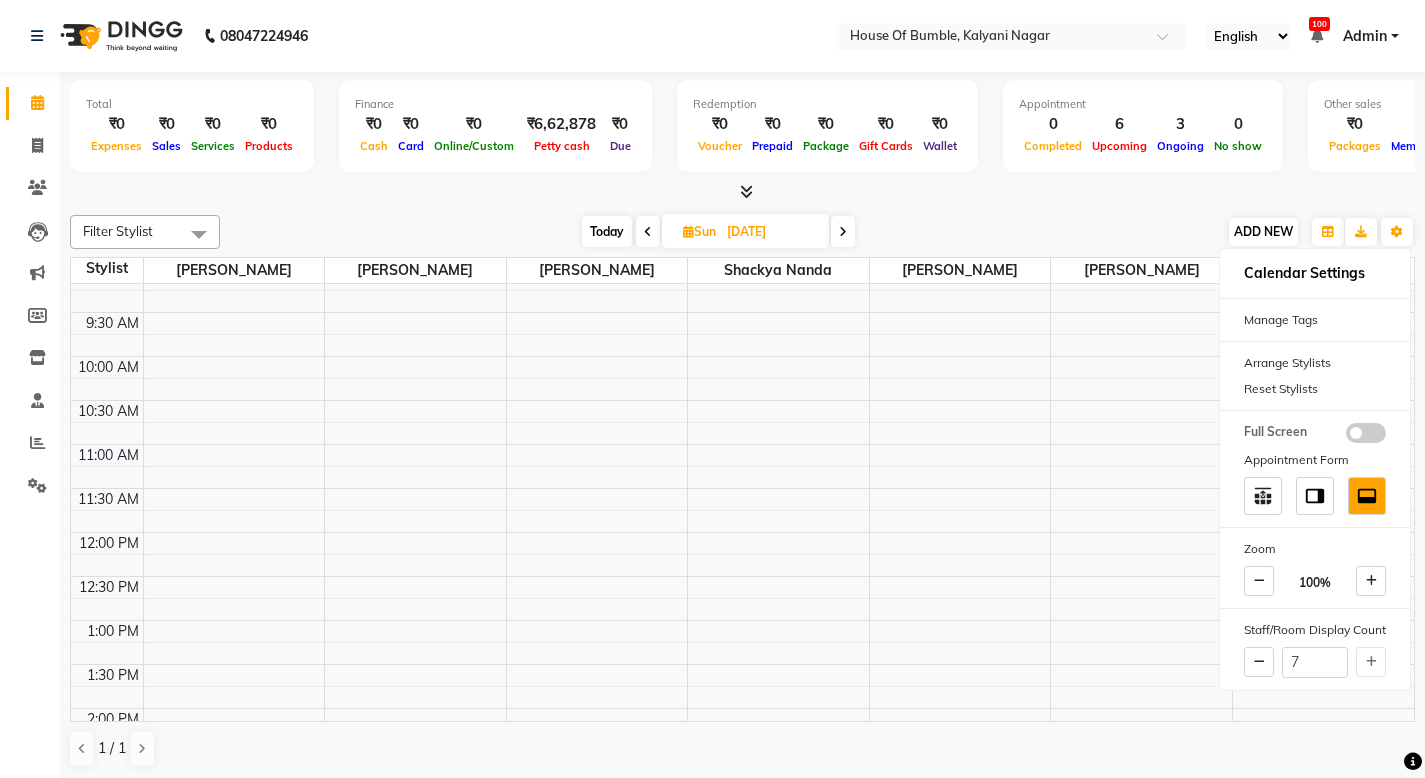 scroll, scrollTop: 0, scrollLeft: 0, axis: both 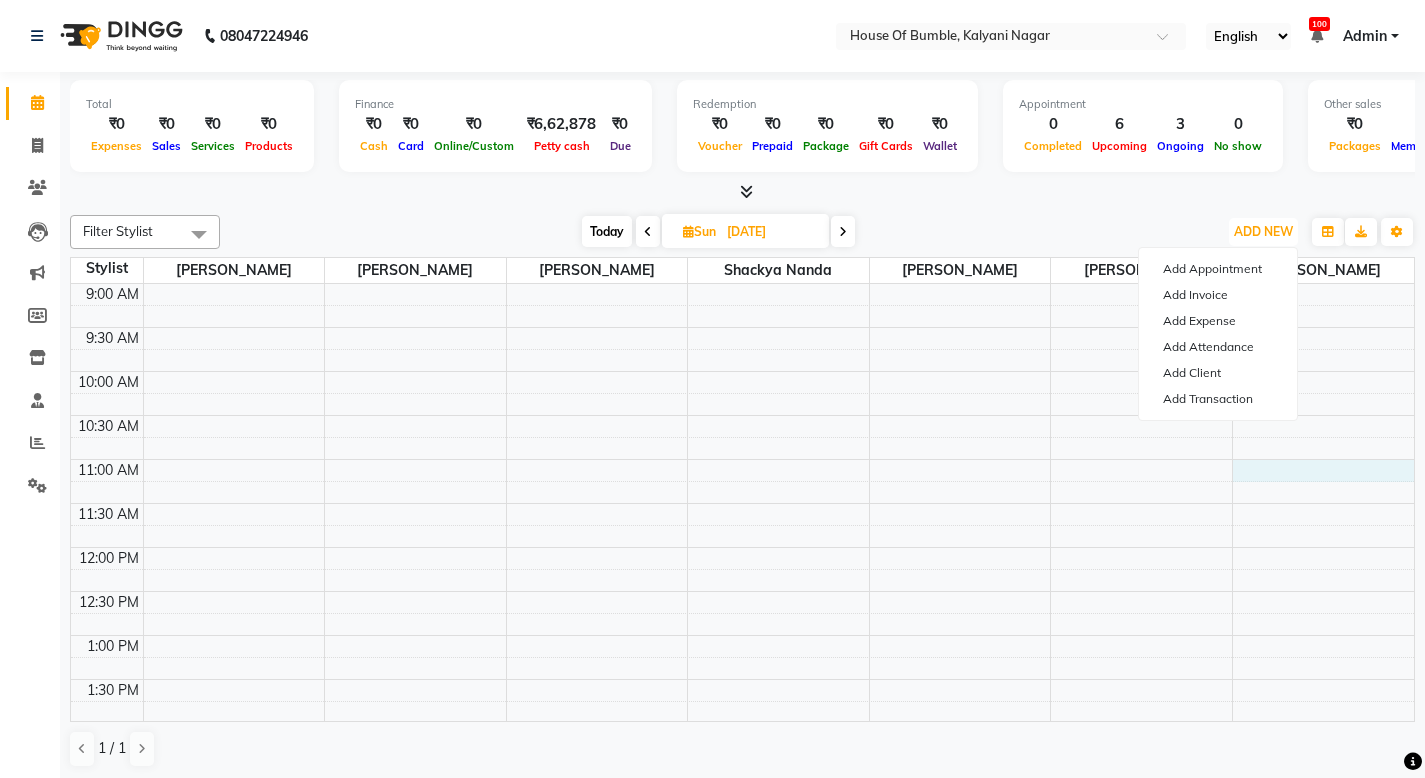 click on "9:00 AM 9:30 AM 10:00 AM 10:30 AM 11:00 AM 11:30 AM 12:00 PM 12:30 PM 1:00 PM 1:30 PM 2:00 PM 2:30 PM 3:00 PM 3:30 PM 4:00 PM 4:30 PM 5:00 PM 5:30 PM 6:00 PM 6:30 PM 7:00 PM 7:30 PM 8:00 PM 8:30 PM" at bounding box center (742, 811) 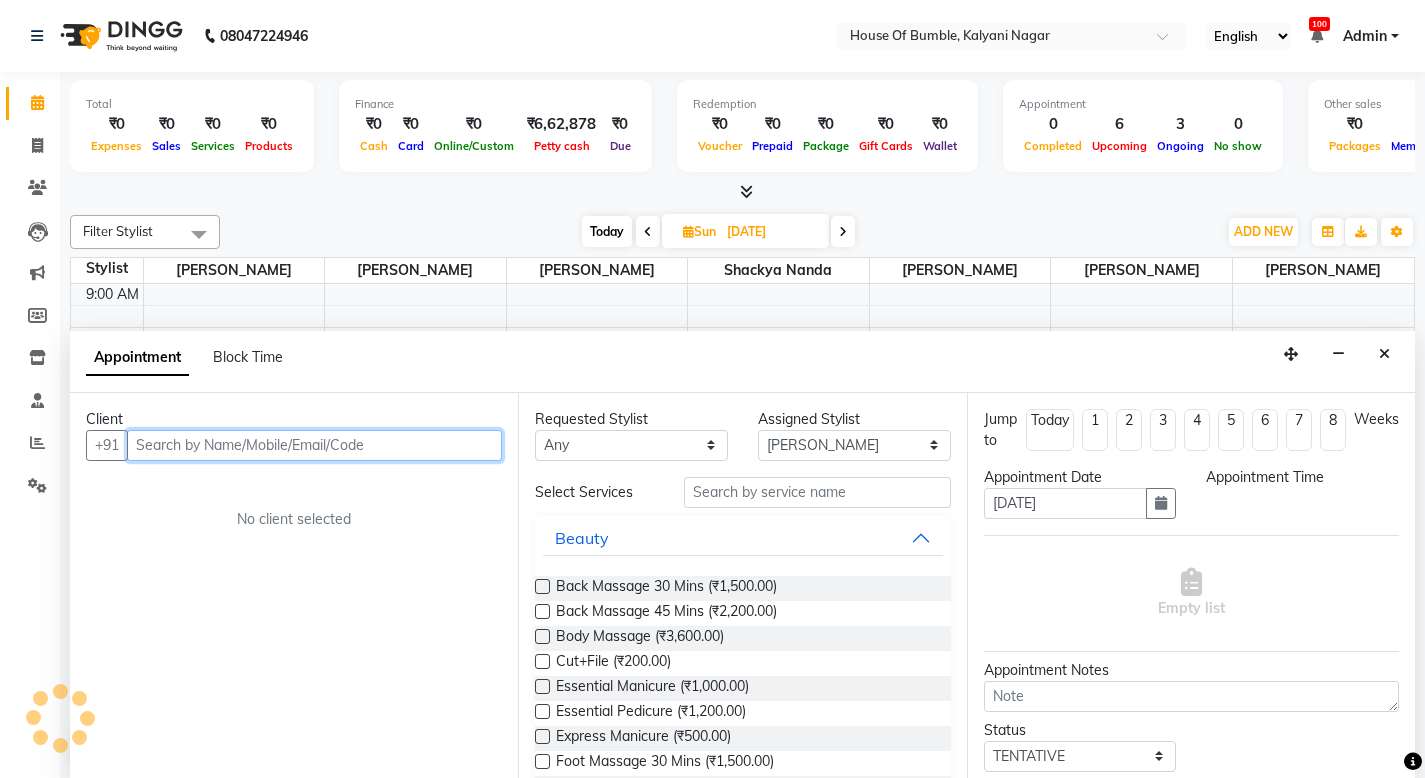 select on "660" 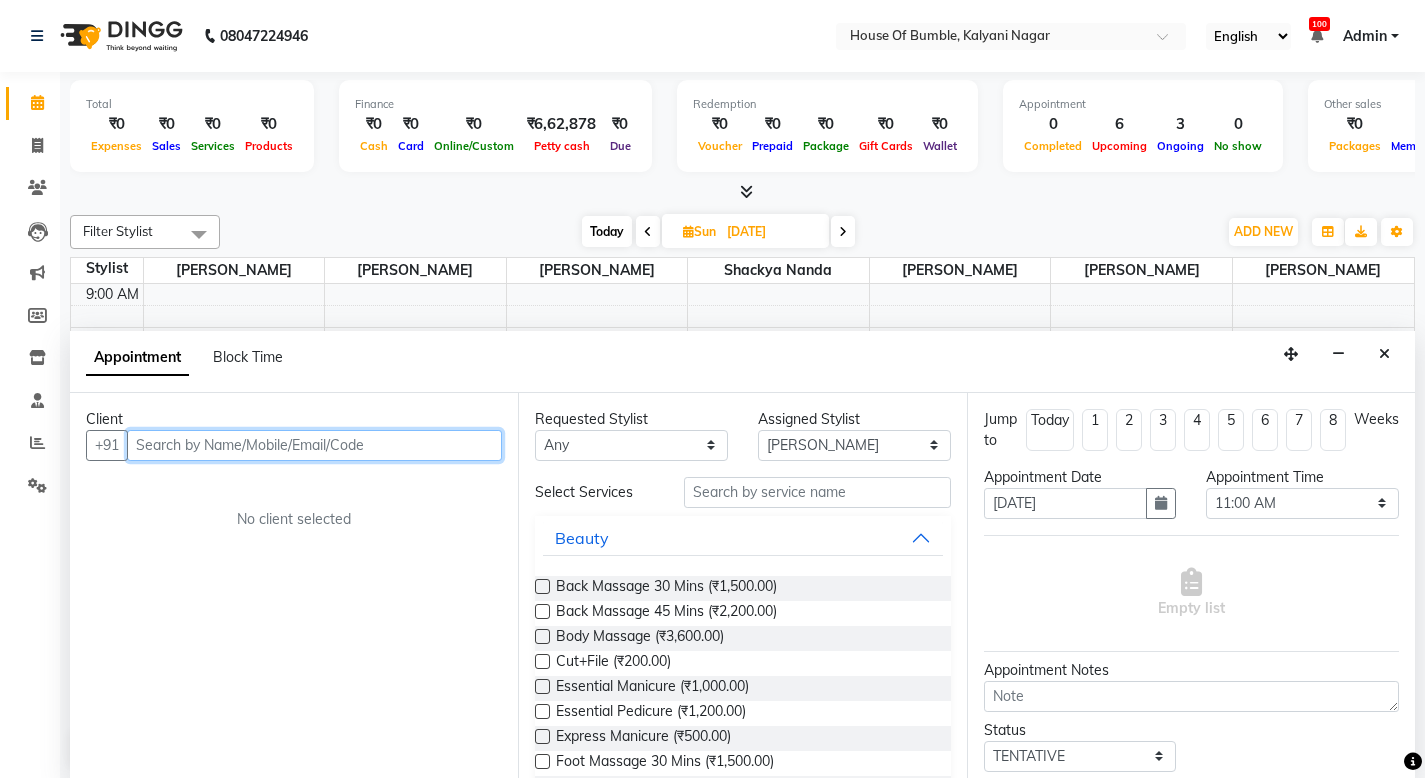 scroll, scrollTop: 1, scrollLeft: 0, axis: vertical 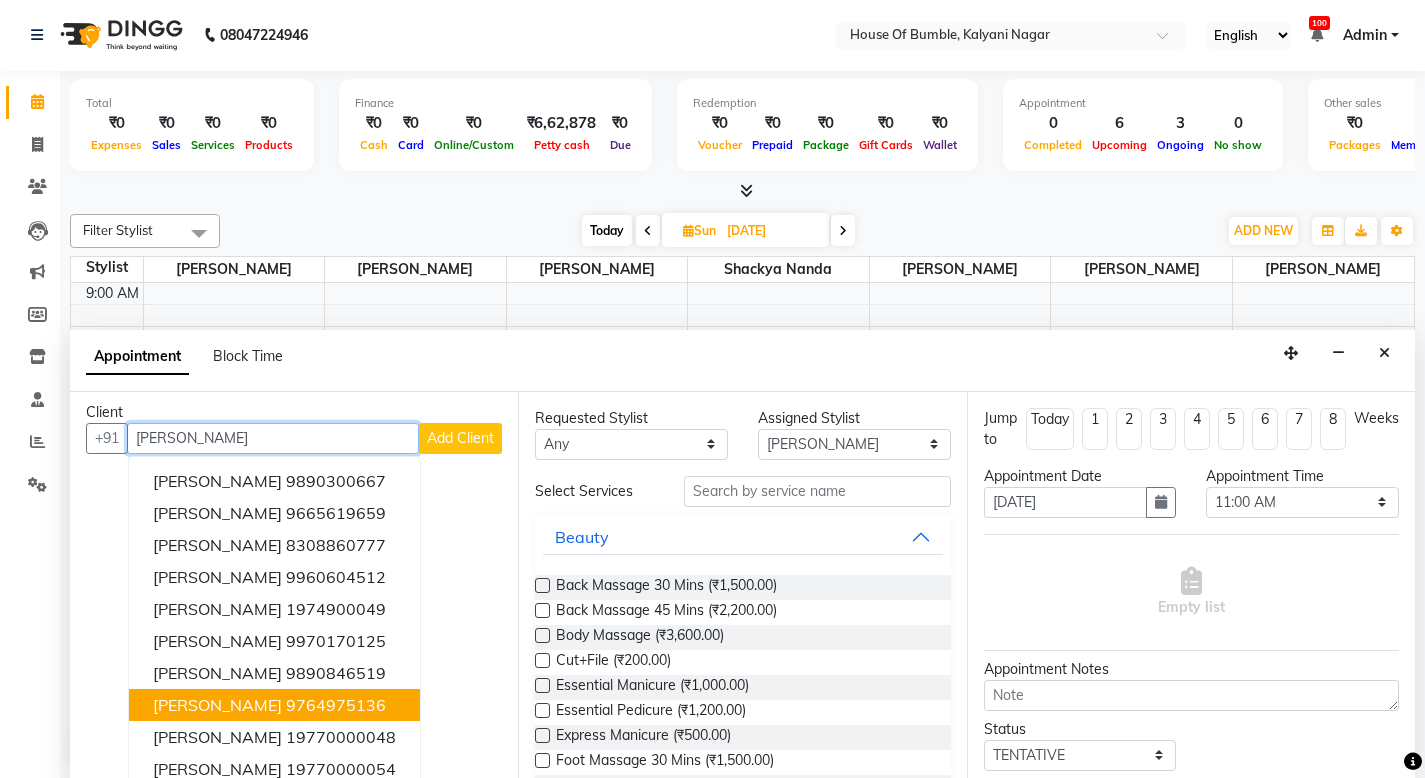 click on "[PERSON_NAME]" at bounding box center [217, 705] 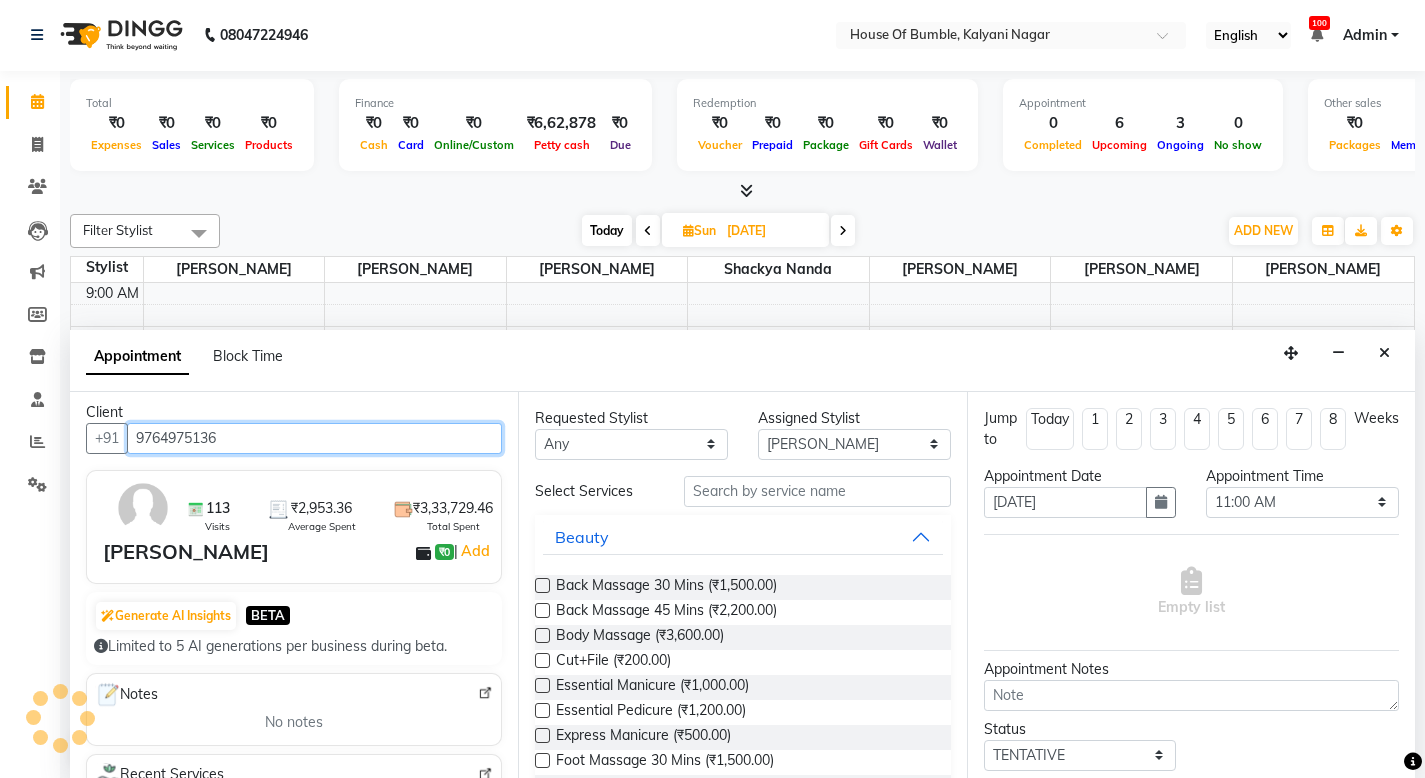 scroll, scrollTop: 0, scrollLeft: 0, axis: both 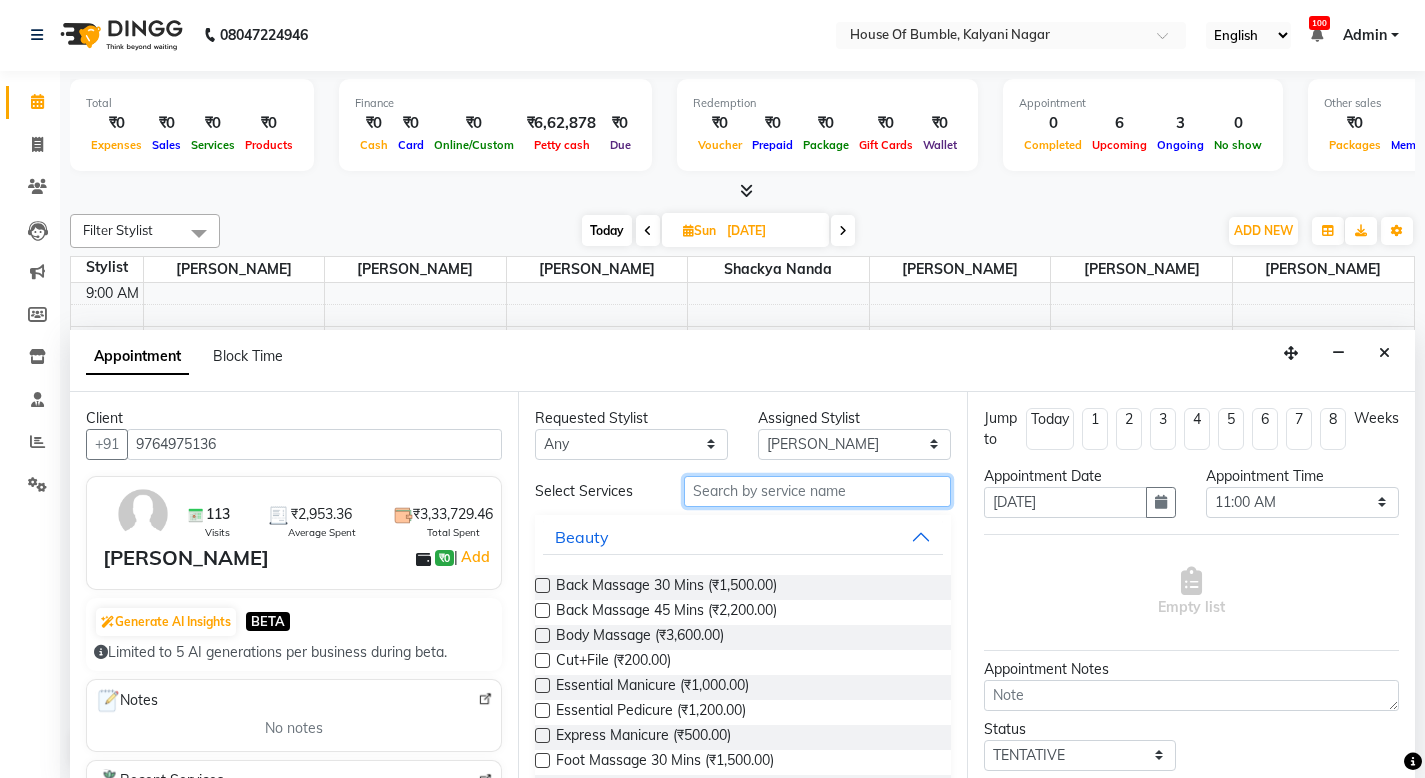 click at bounding box center [817, 491] 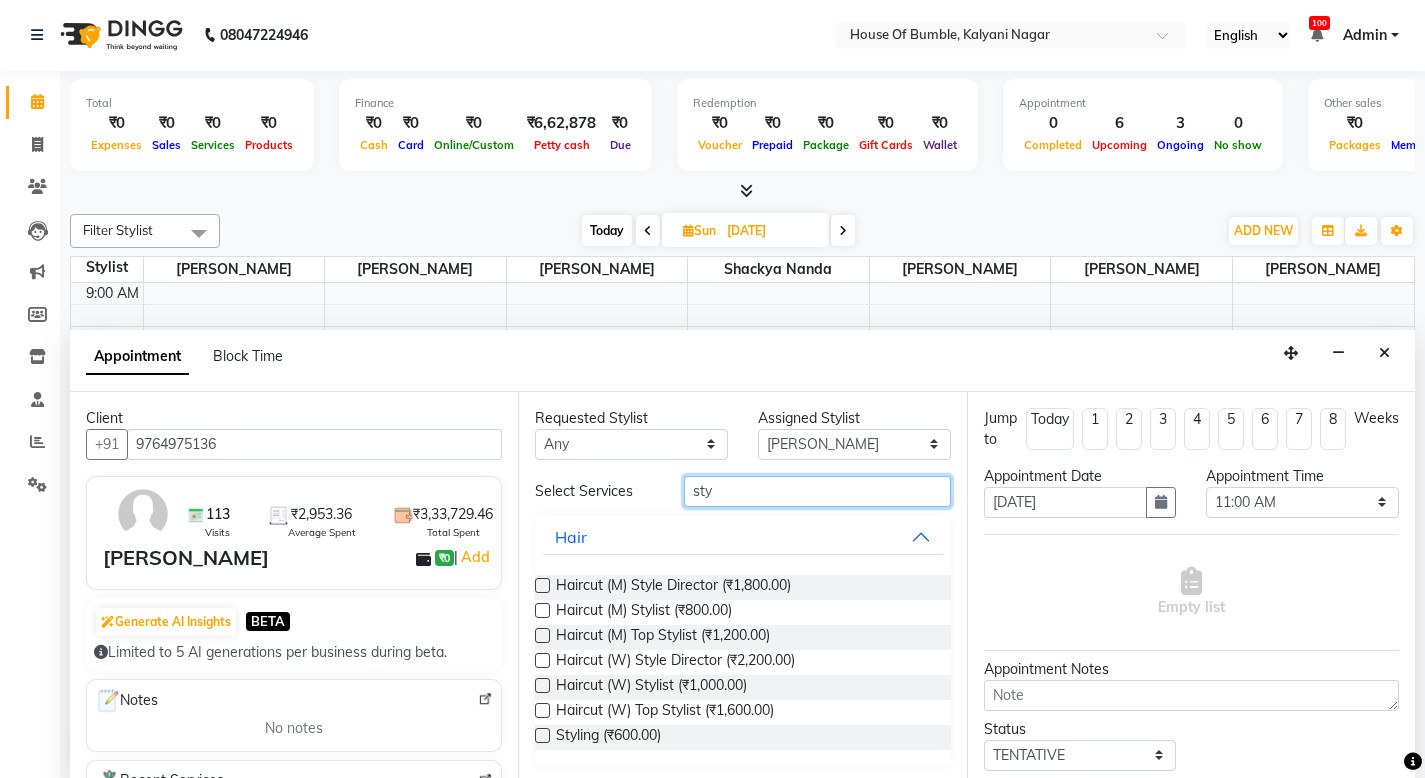 type on "sty" 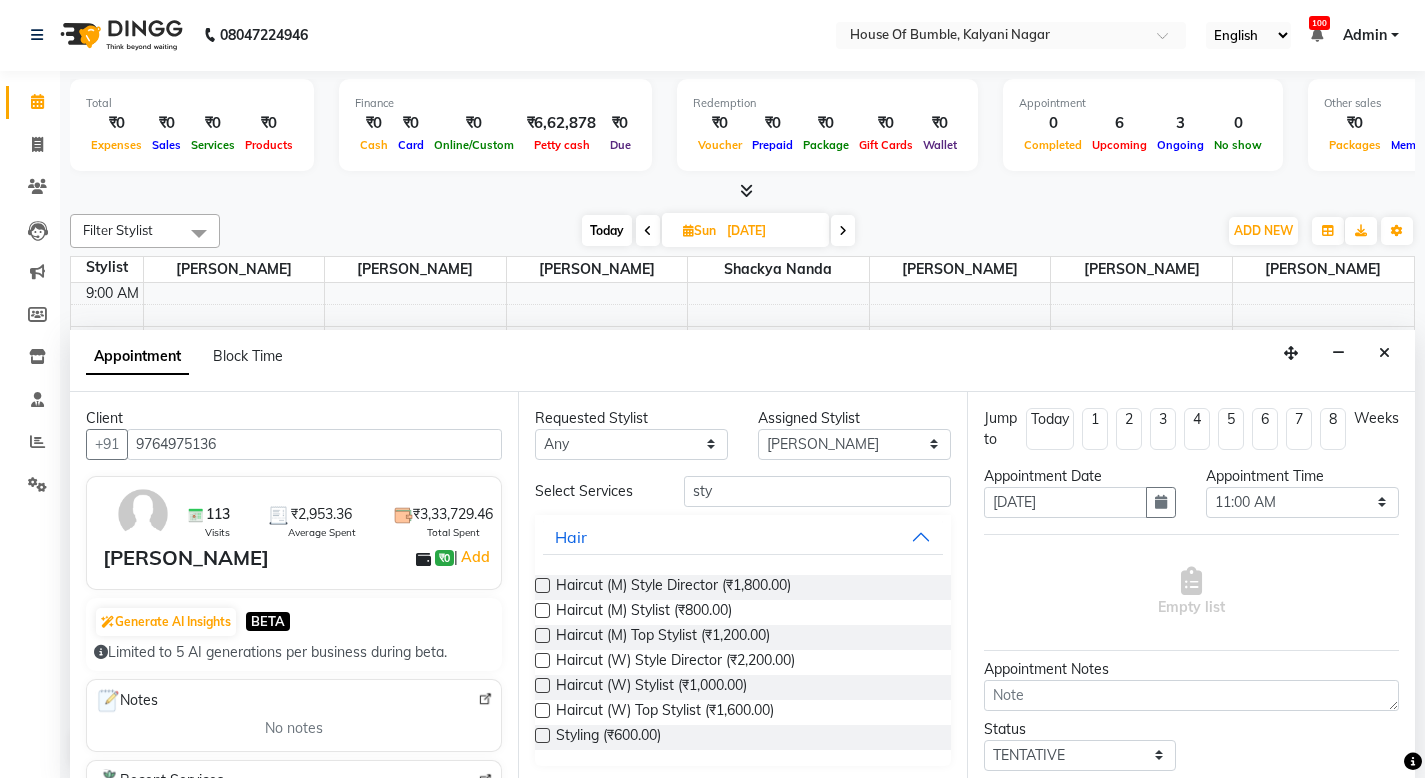 click at bounding box center (542, 585) 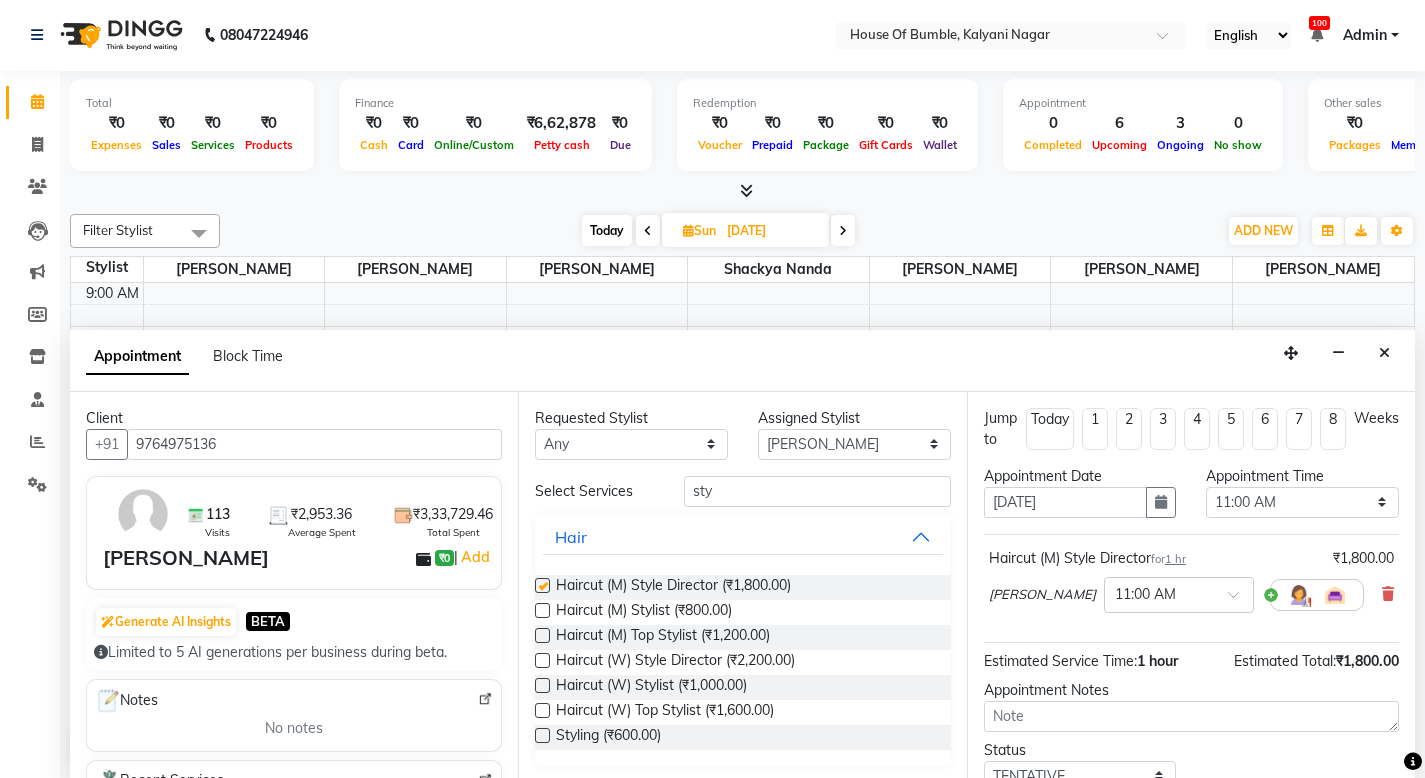 checkbox on "false" 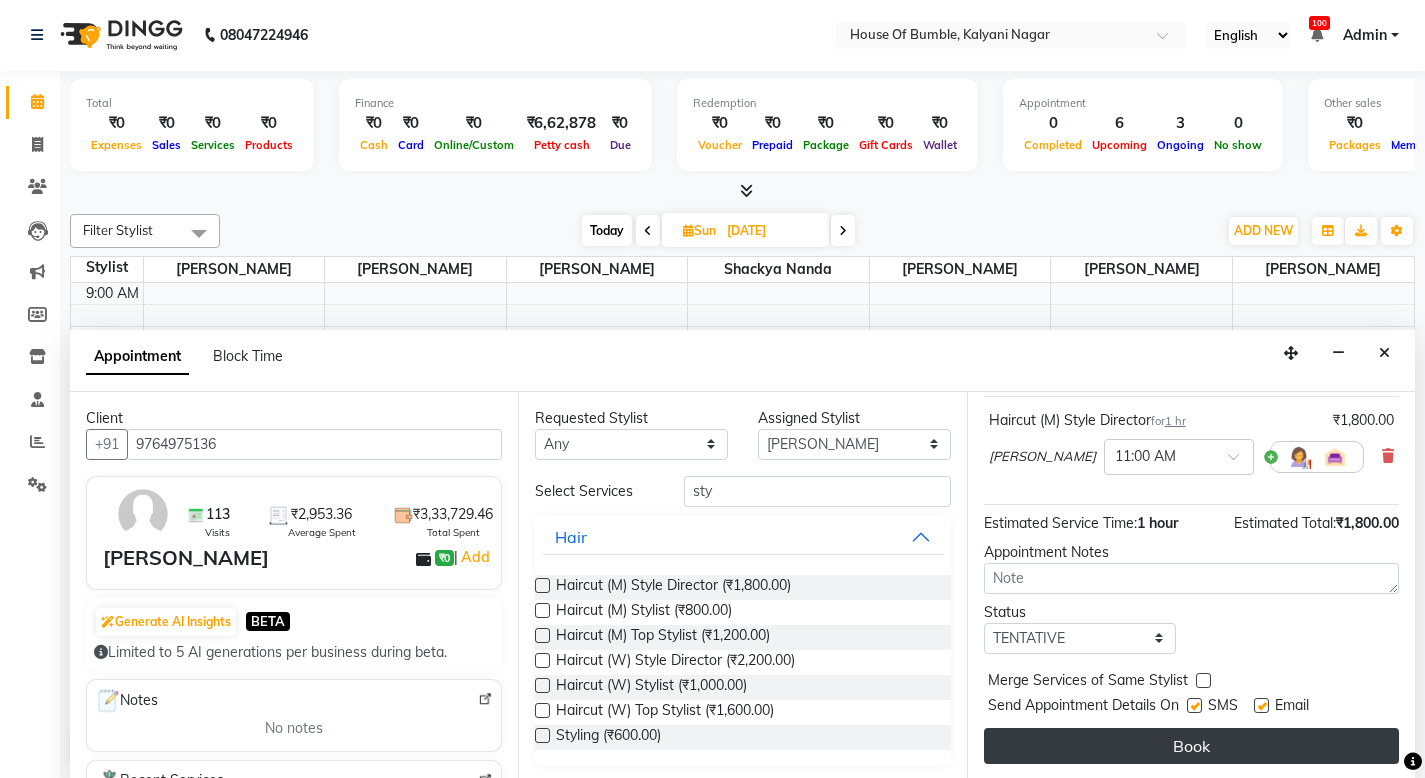scroll, scrollTop: 138, scrollLeft: 0, axis: vertical 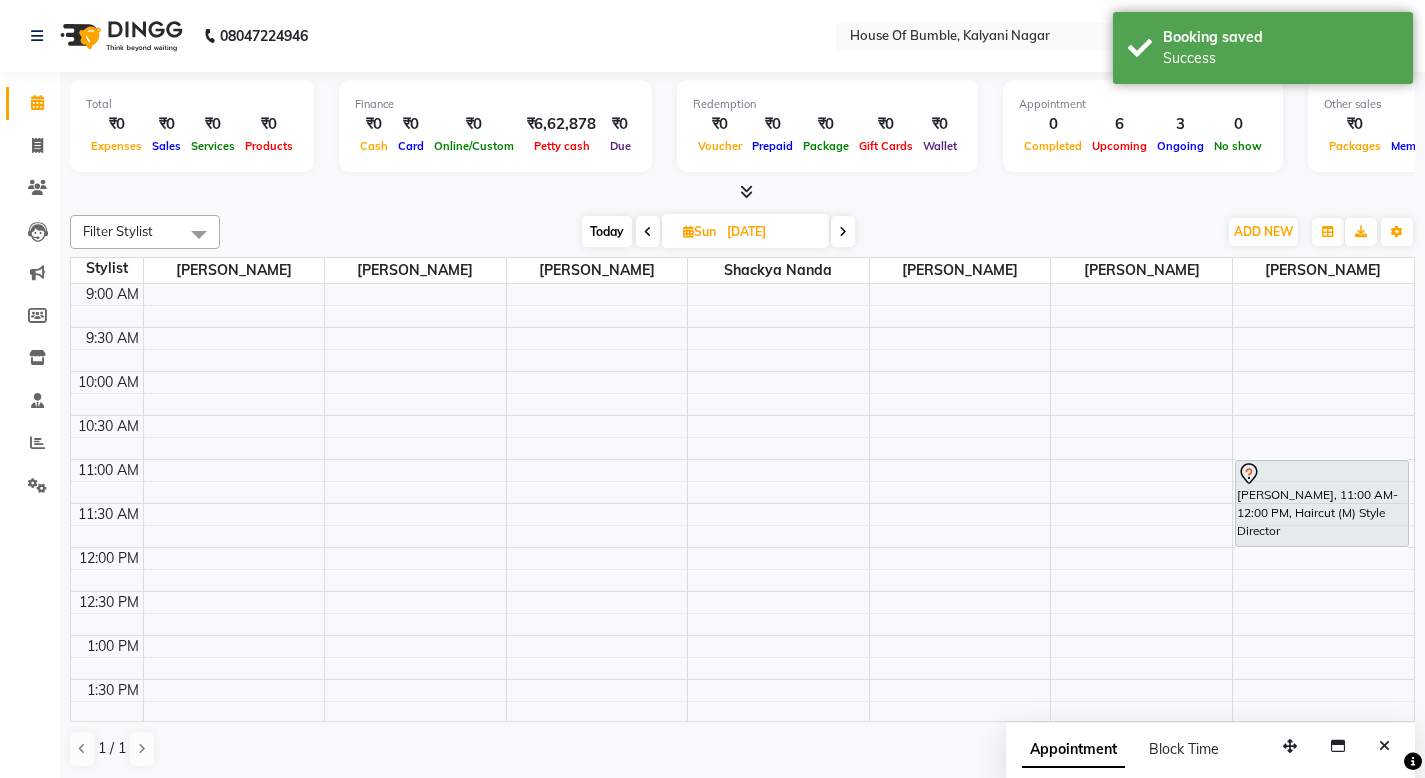 click on "Today" at bounding box center (607, 231) 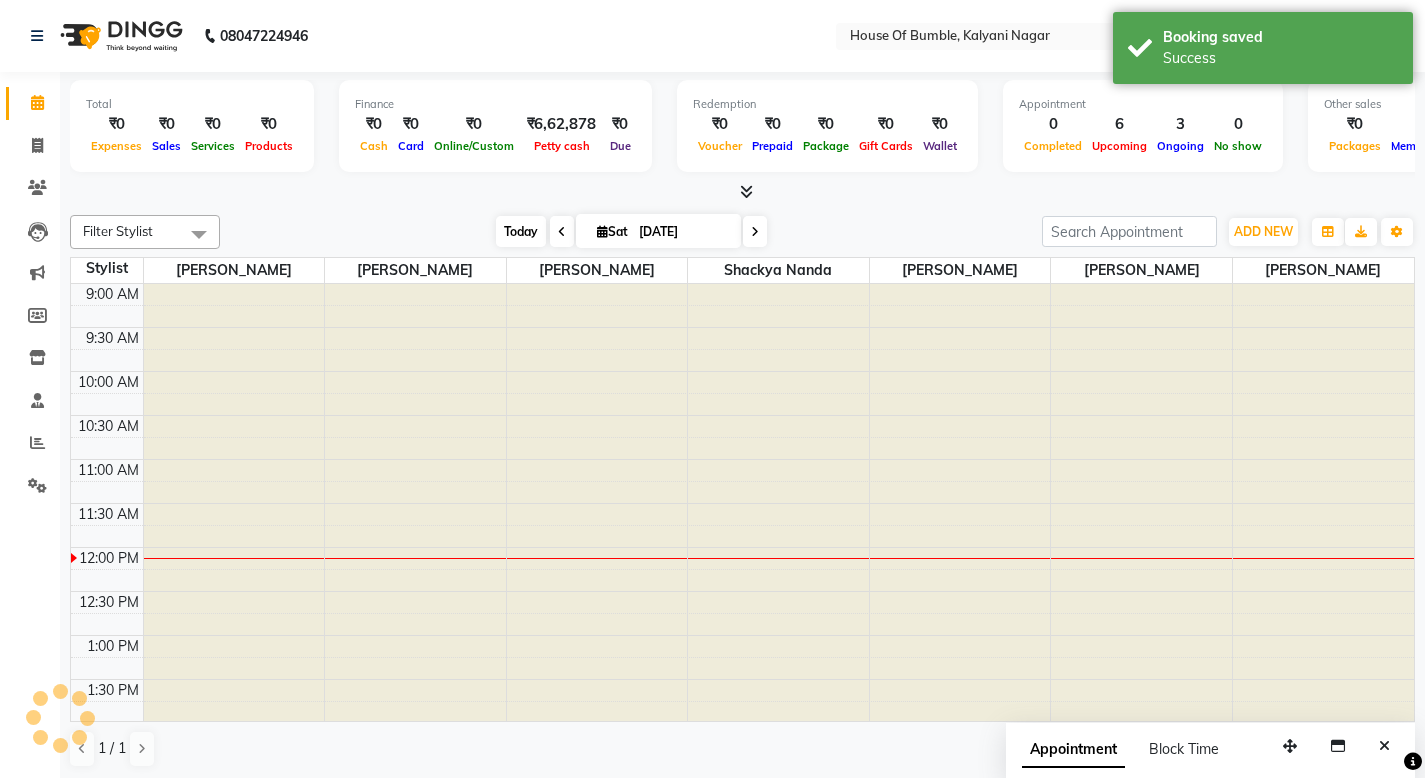 type on "12-07-2025" 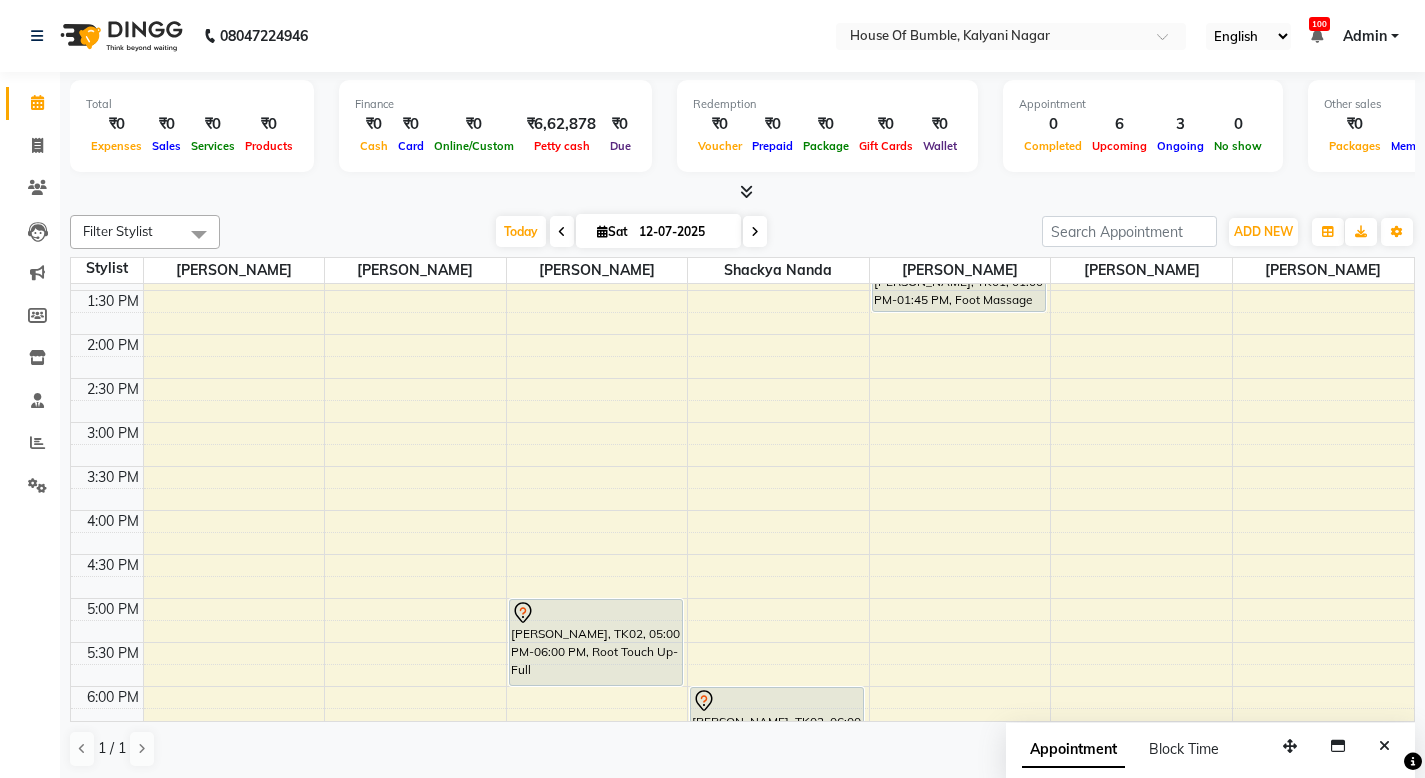 scroll, scrollTop: 390, scrollLeft: 0, axis: vertical 